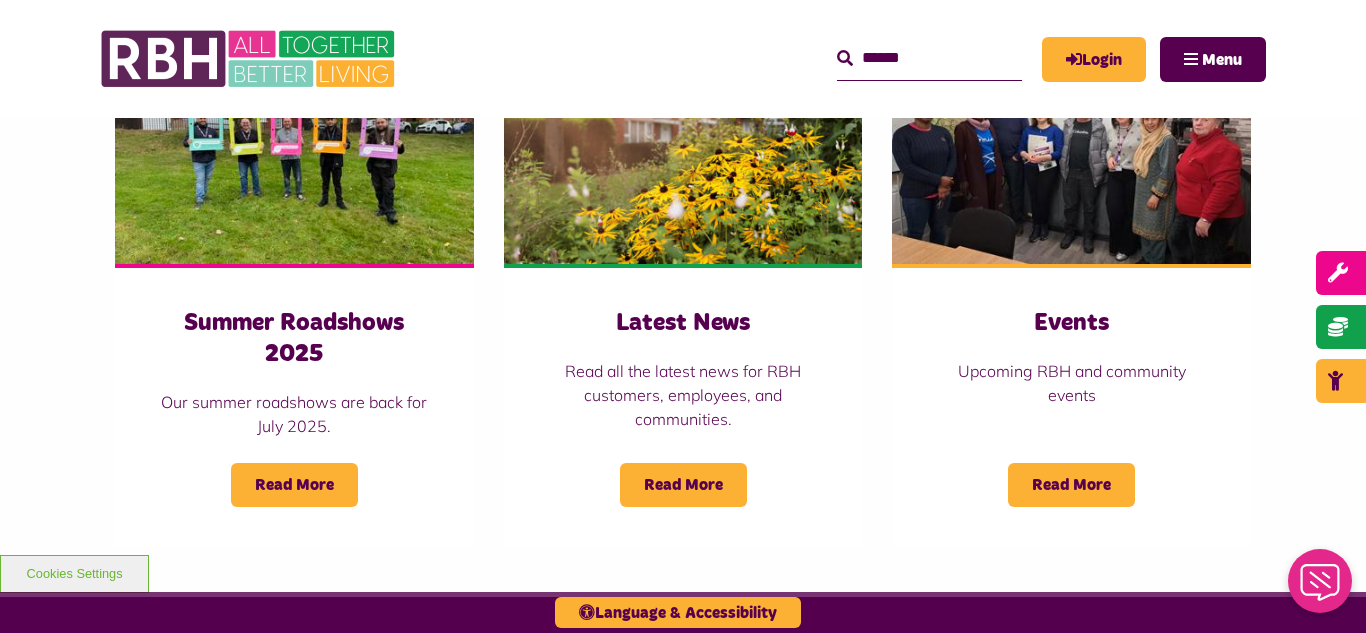 scroll, scrollTop: 1440, scrollLeft: 0, axis: vertical 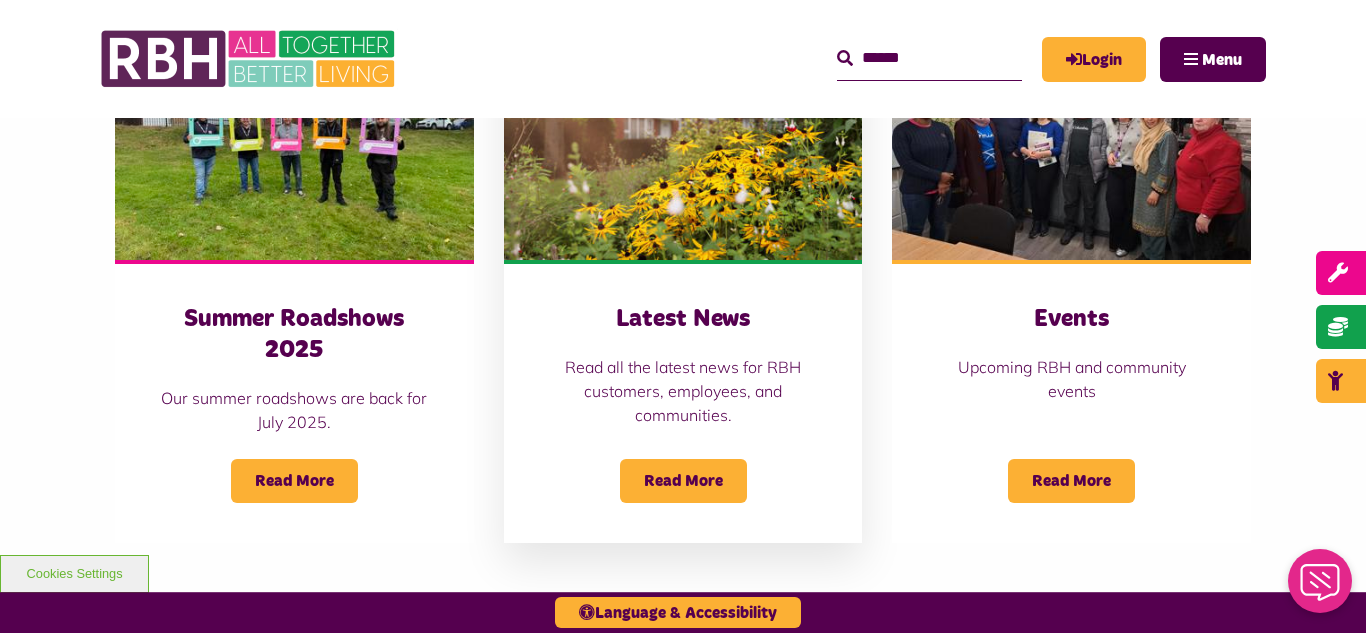 click at bounding box center [683, 148] 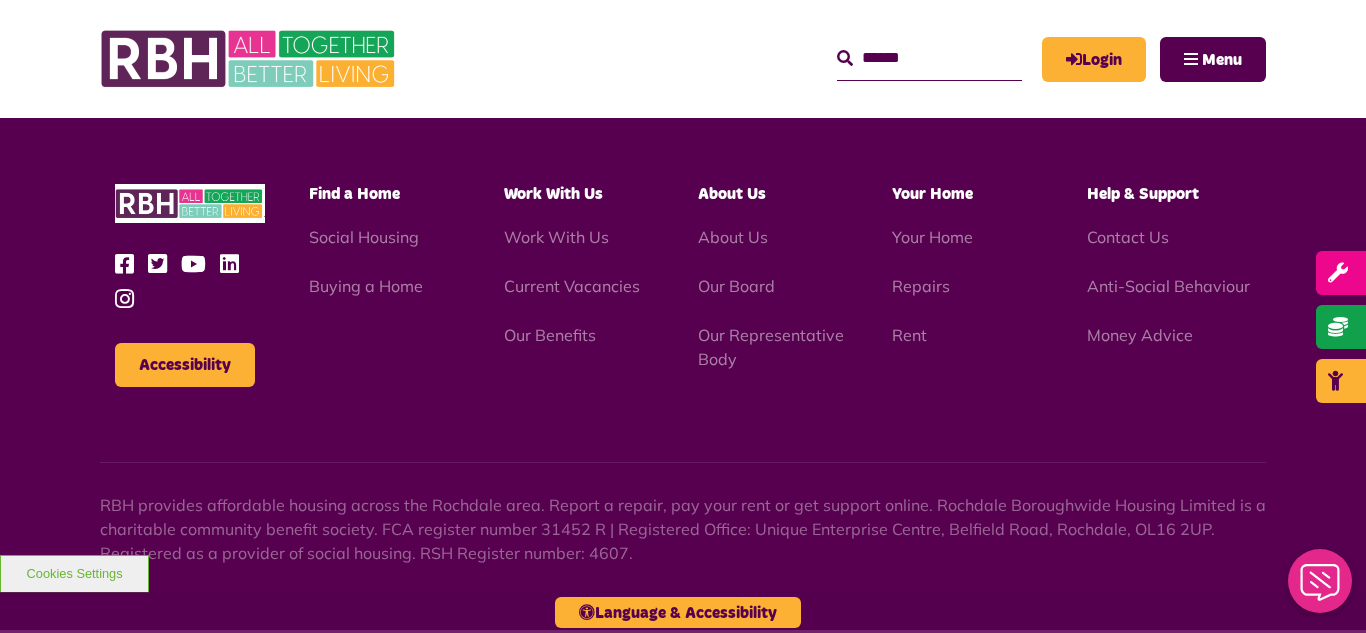 scroll, scrollTop: 2120, scrollLeft: 0, axis: vertical 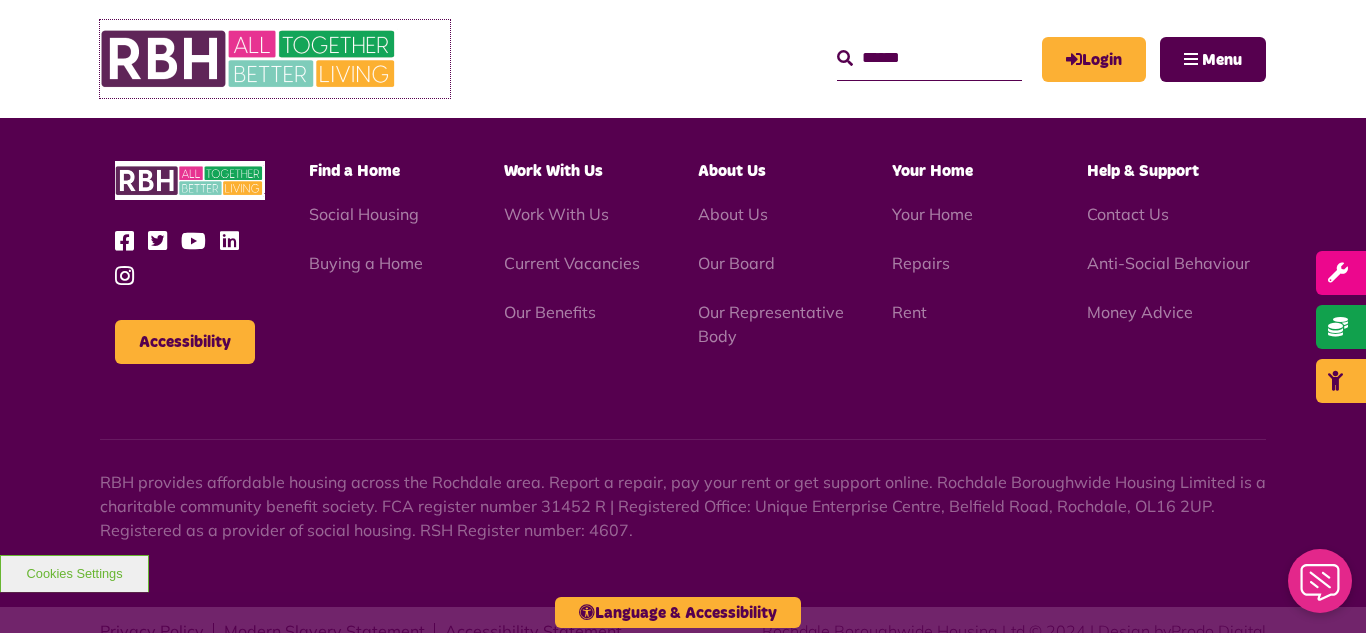 click at bounding box center (250, 59) 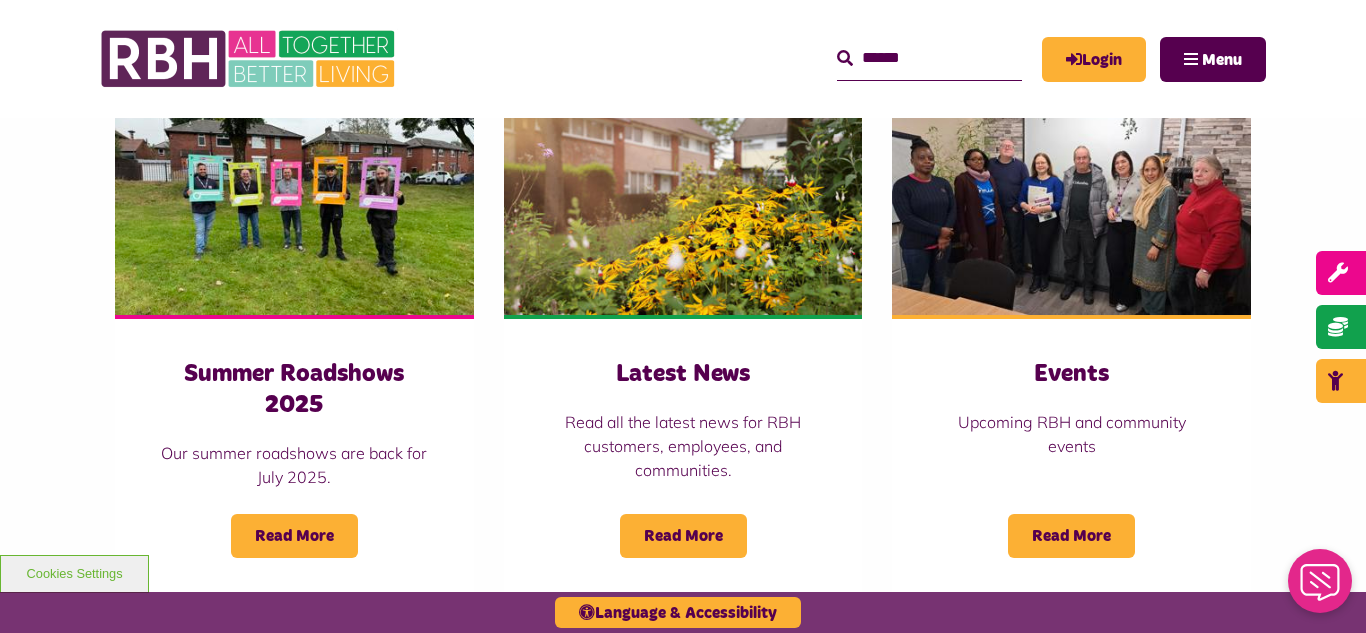 scroll, scrollTop: 1400, scrollLeft: 0, axis: vertical 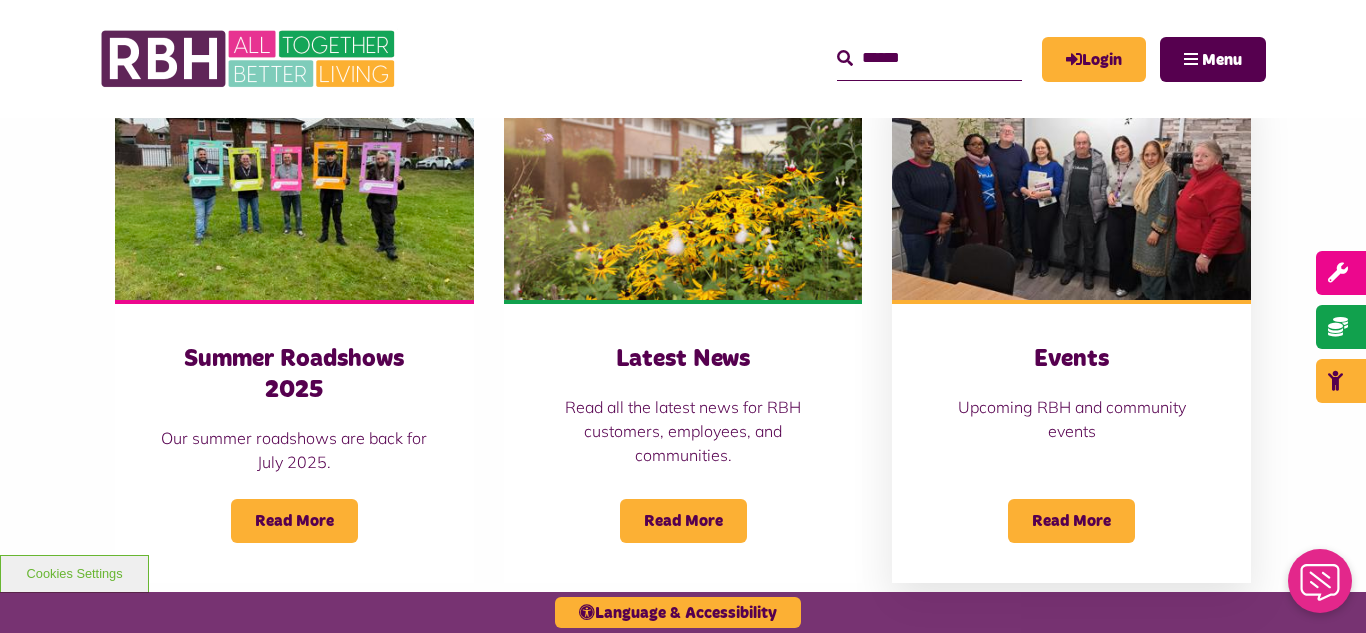 click at bounding box center [1071, 188] 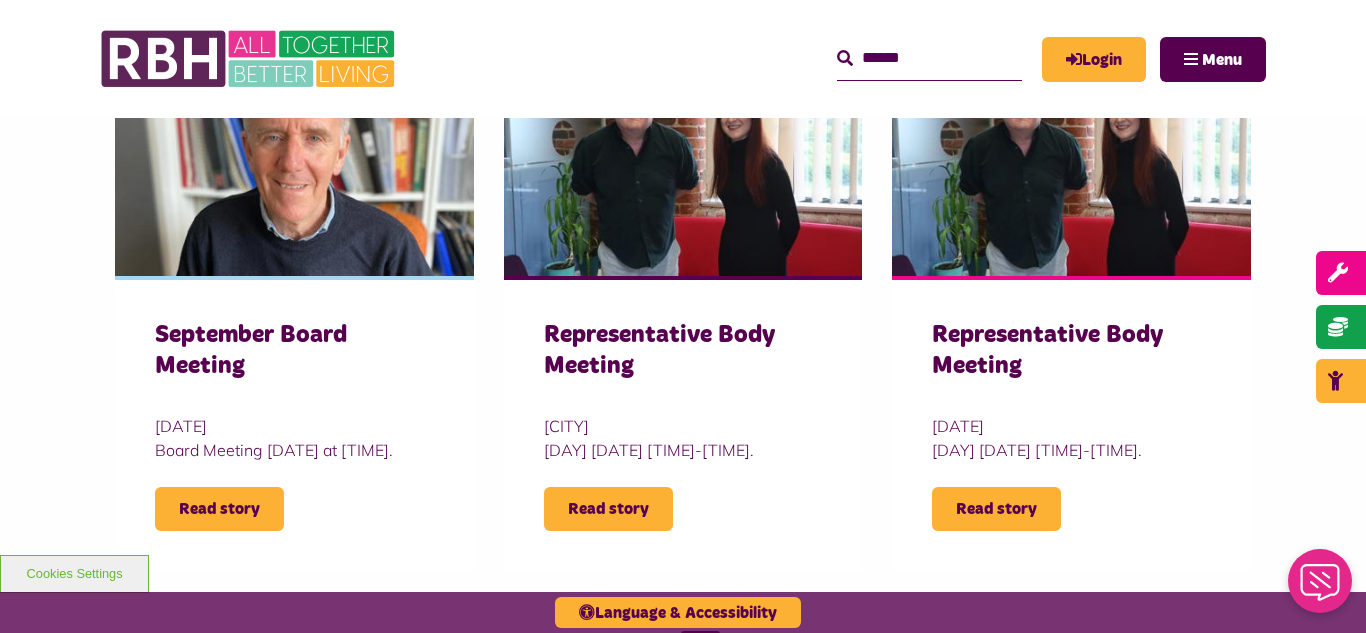 scroll, scrollTop: 1320, scrollLeft: 0, axis: vertical 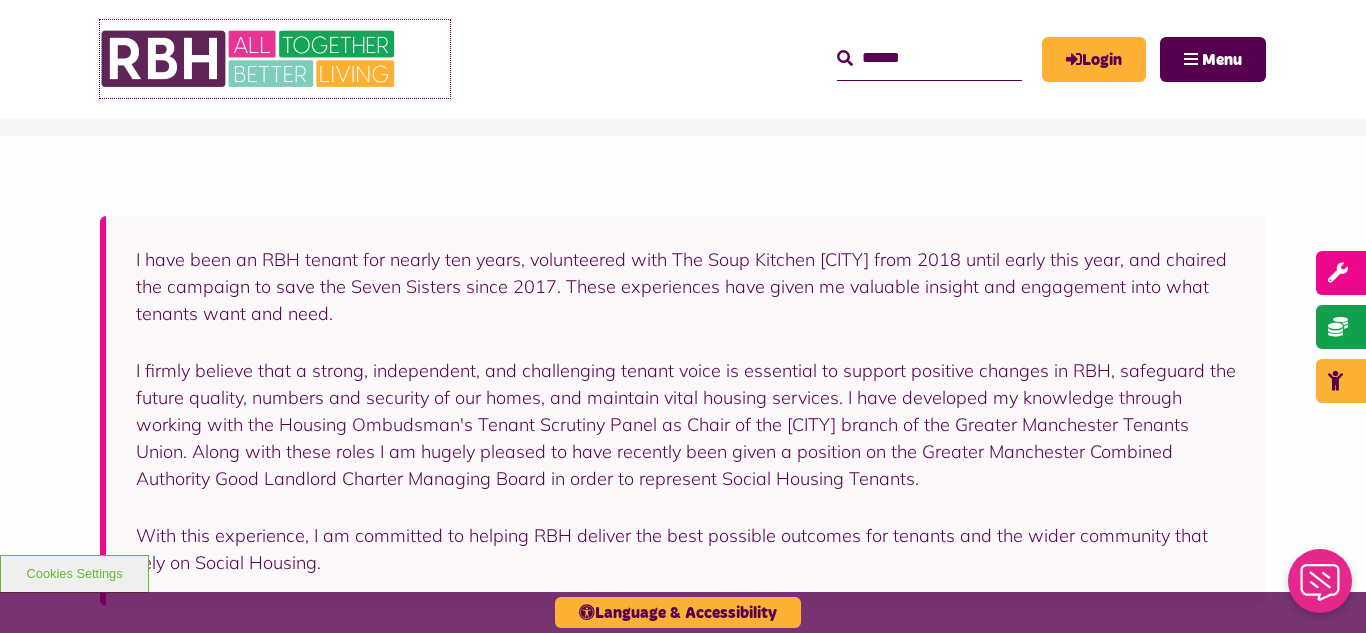 click at bounding box center (250, 59) 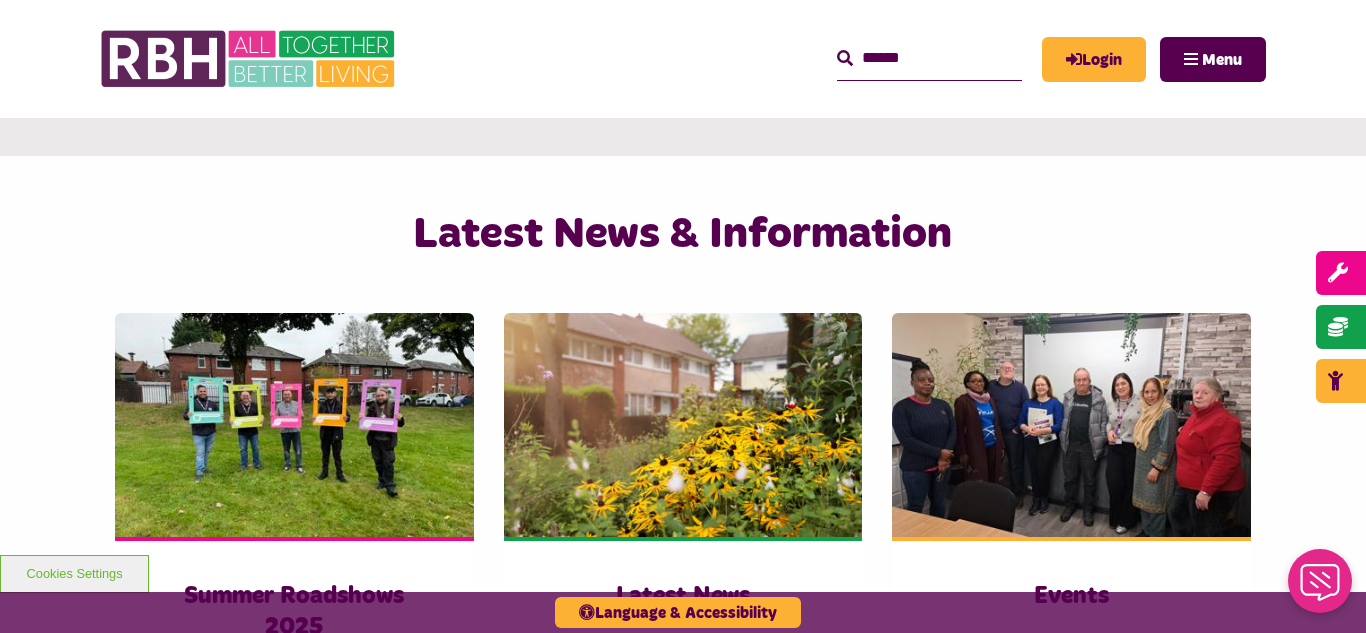 scroll, scrollTop: 1200, scrollLeft: 0, axis: vertical 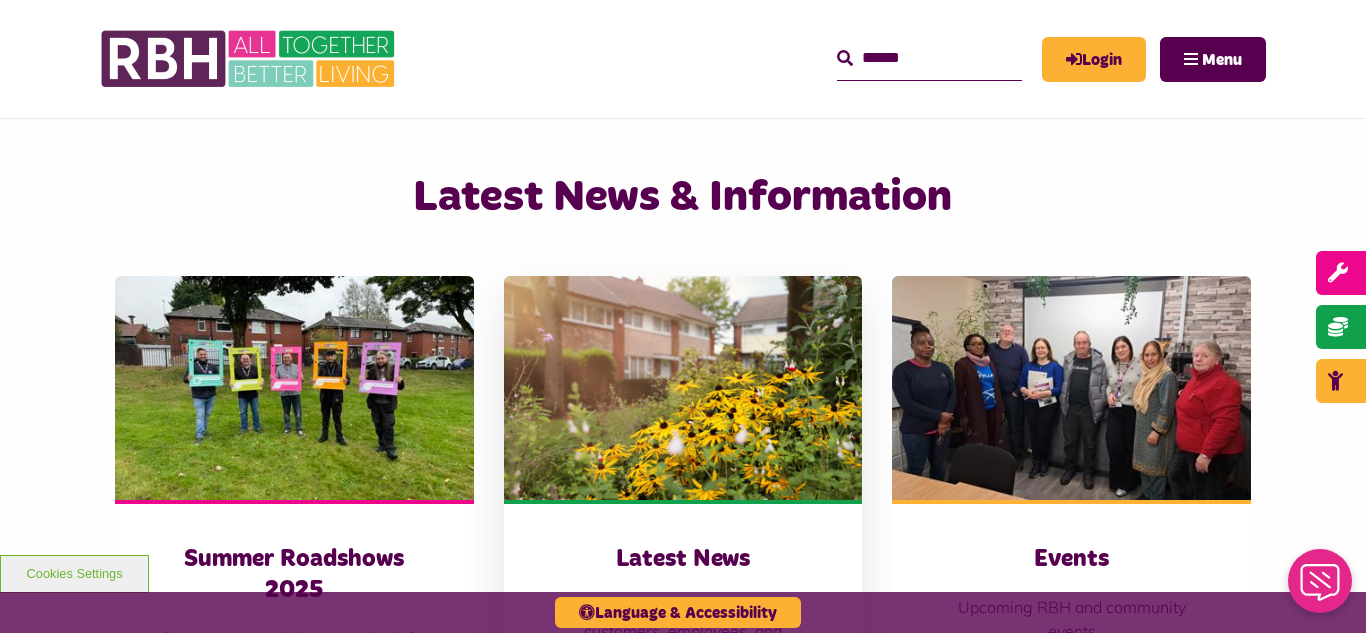 click at bounding box center [683, 388] 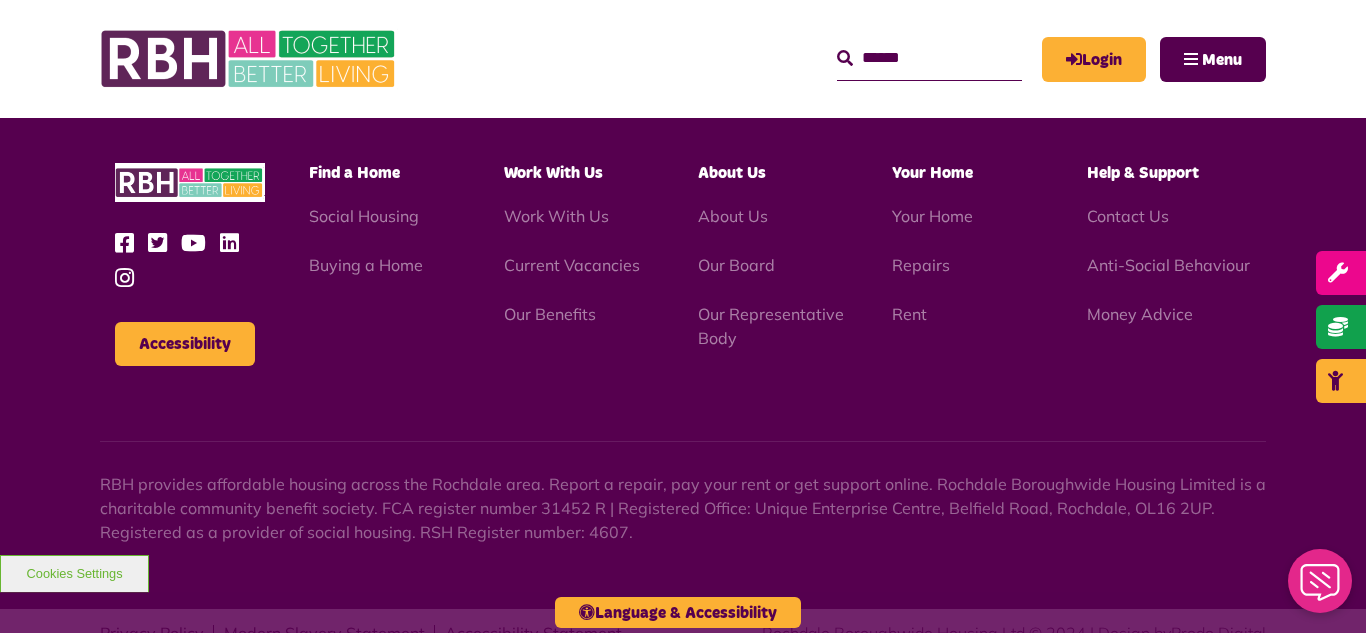 scroll, scrollTop: 2177, scrollLeft: 0, axis: vertical 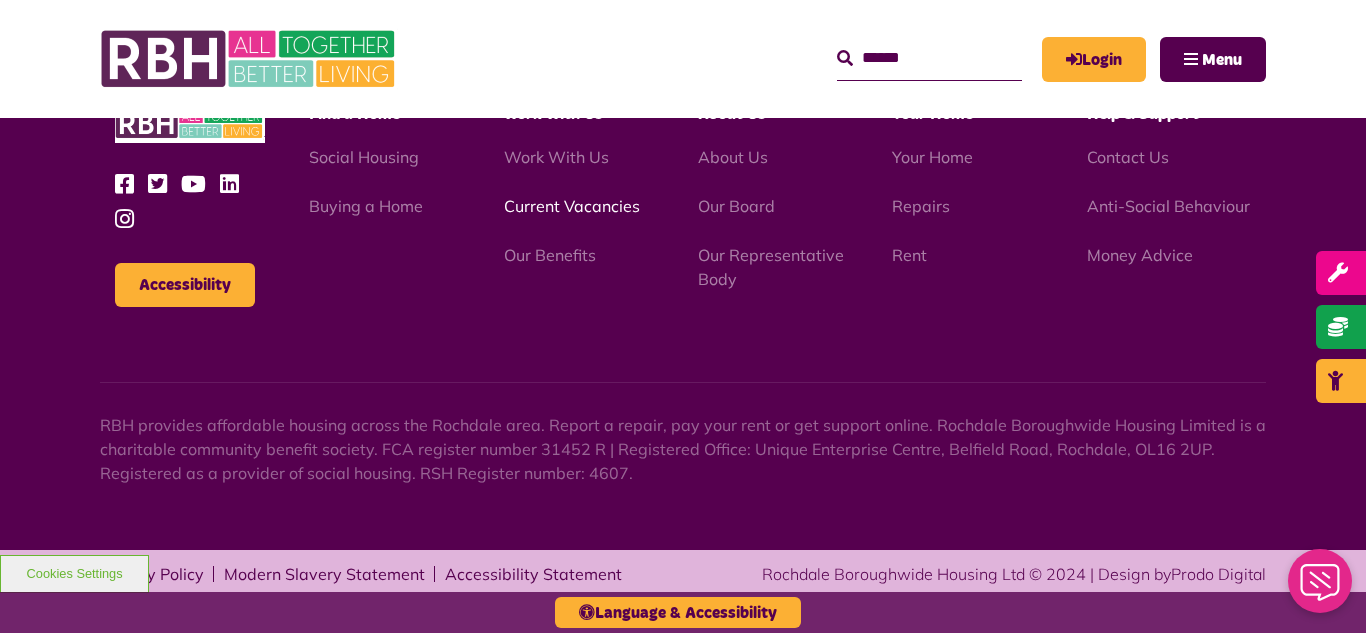 click on "Current Vacancies" at bounding box center (572, 206) 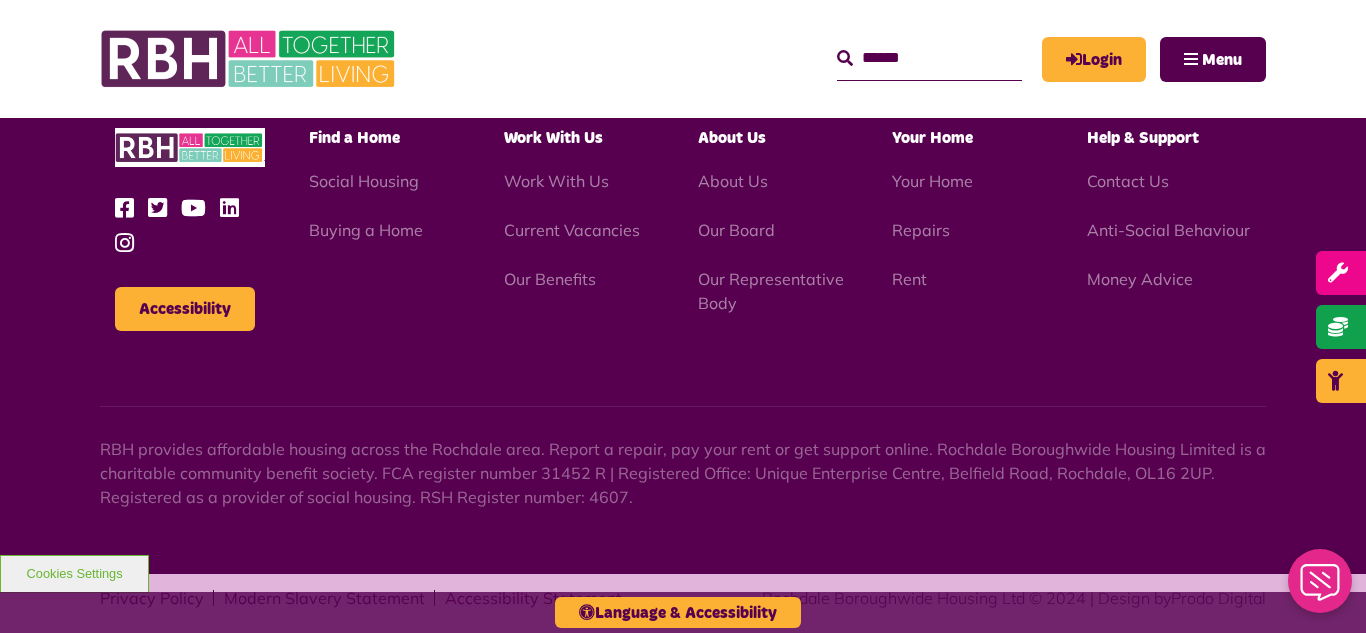 scroll, scrollTop: 2831, scrollLeft: 0, axis: vertical 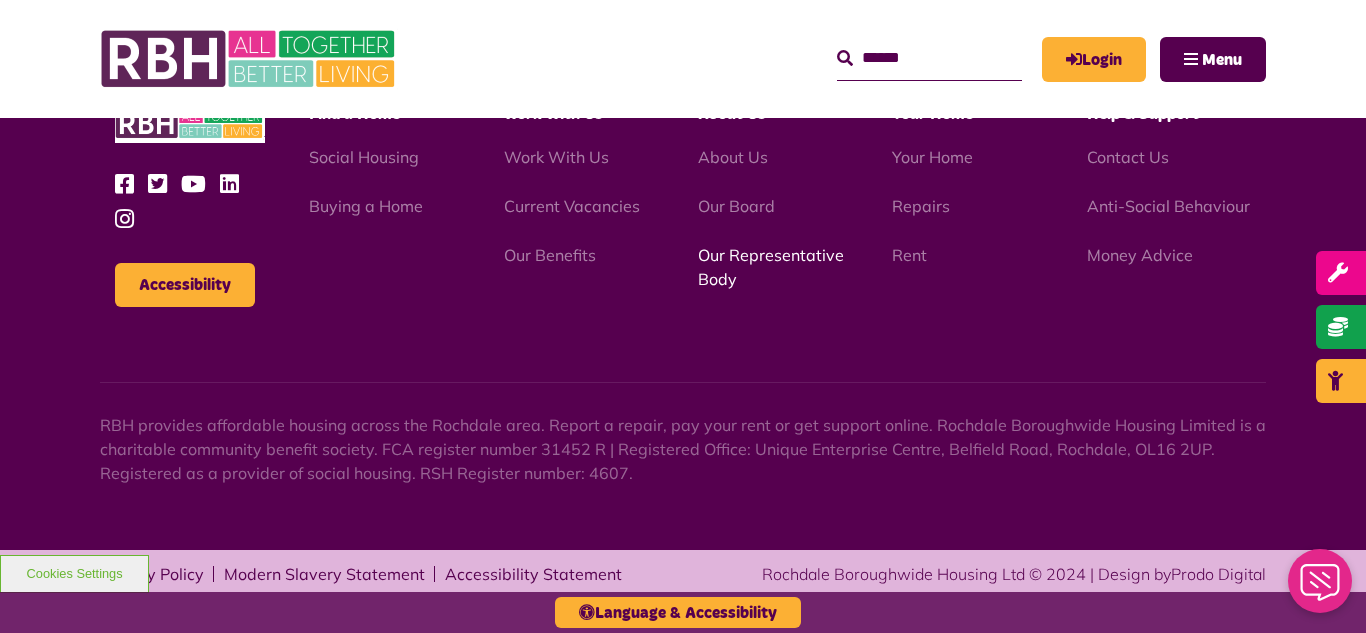 click on "Our Representative Body" at bounding box center [771, 267] 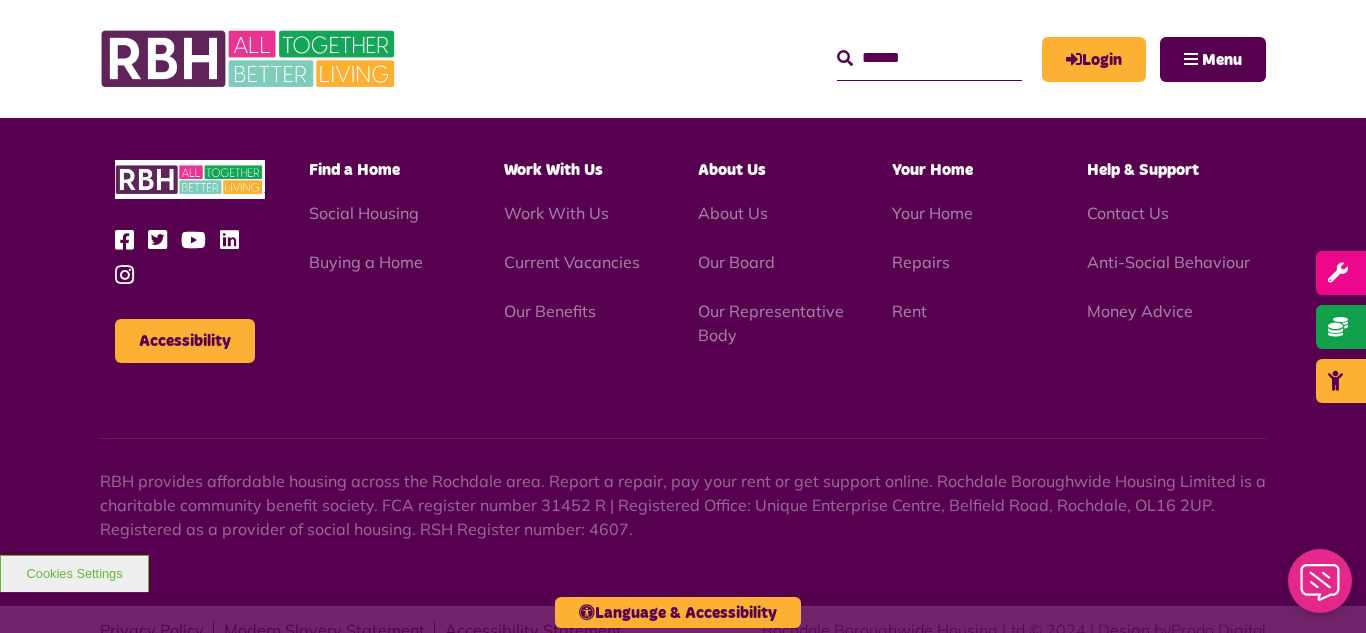 scroll, scrollTop: 5806, scrollLeft: 0, axis: vertical 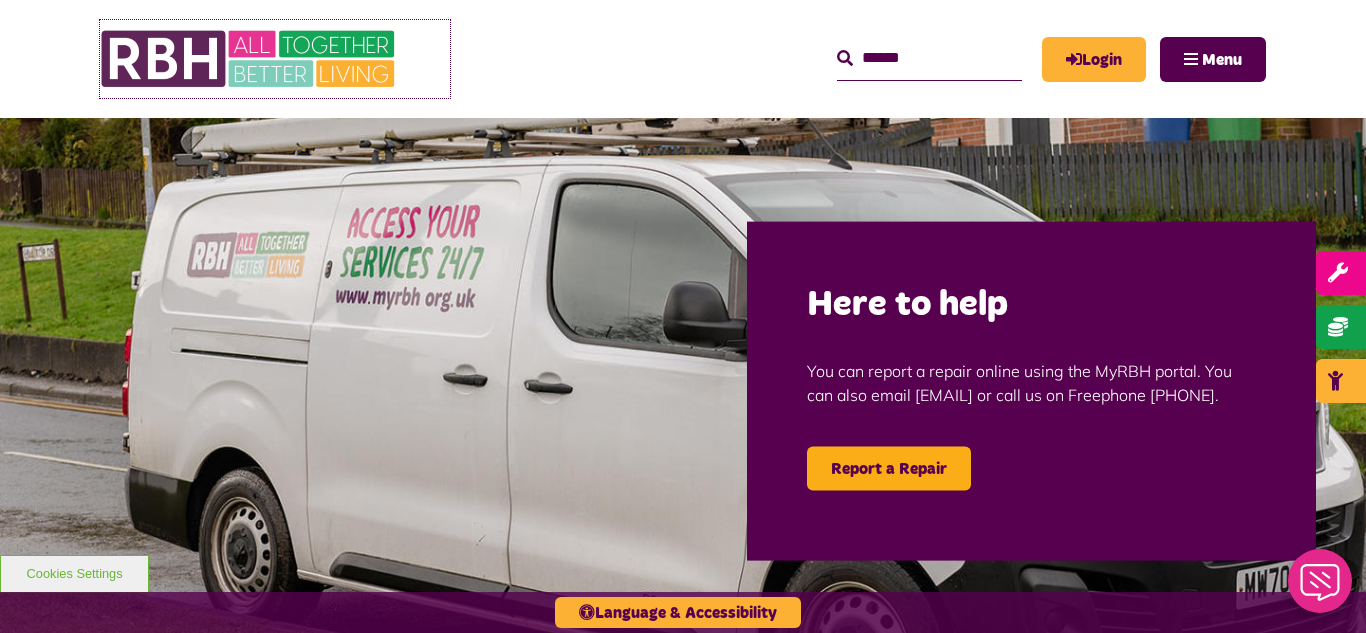 click at bounding box center (250, 59) 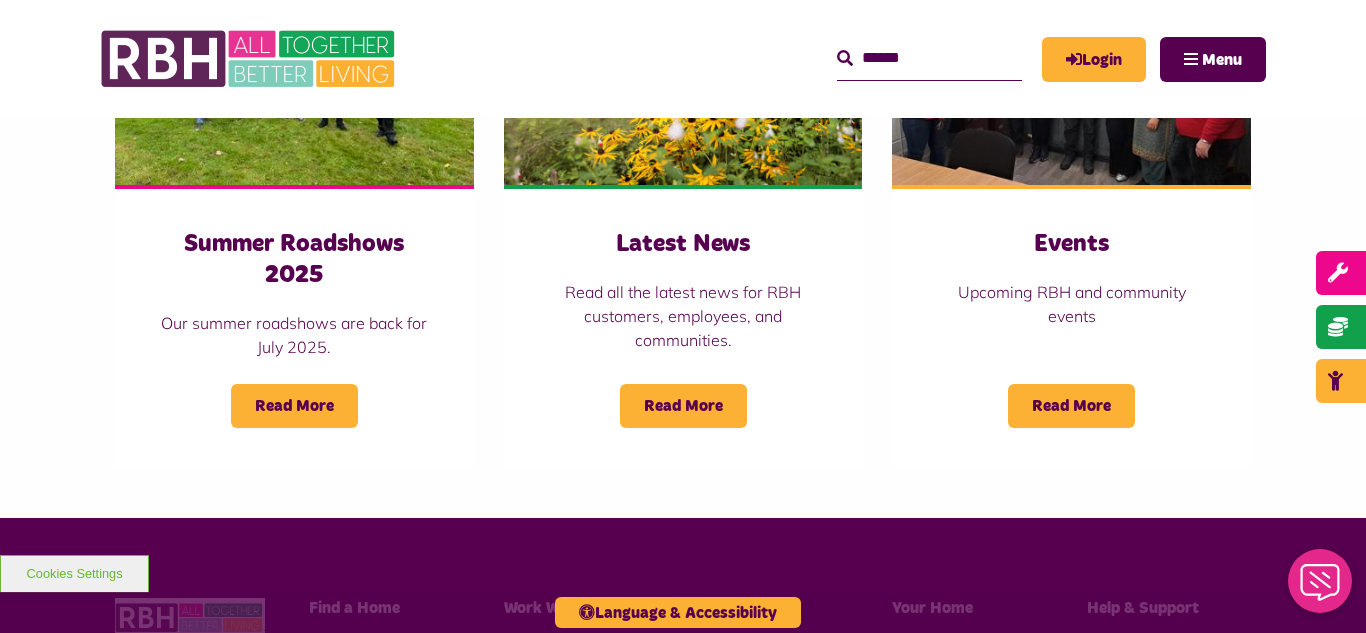 scroll, scrollTop: 1520, scrollLeft: 0, axis: vertical 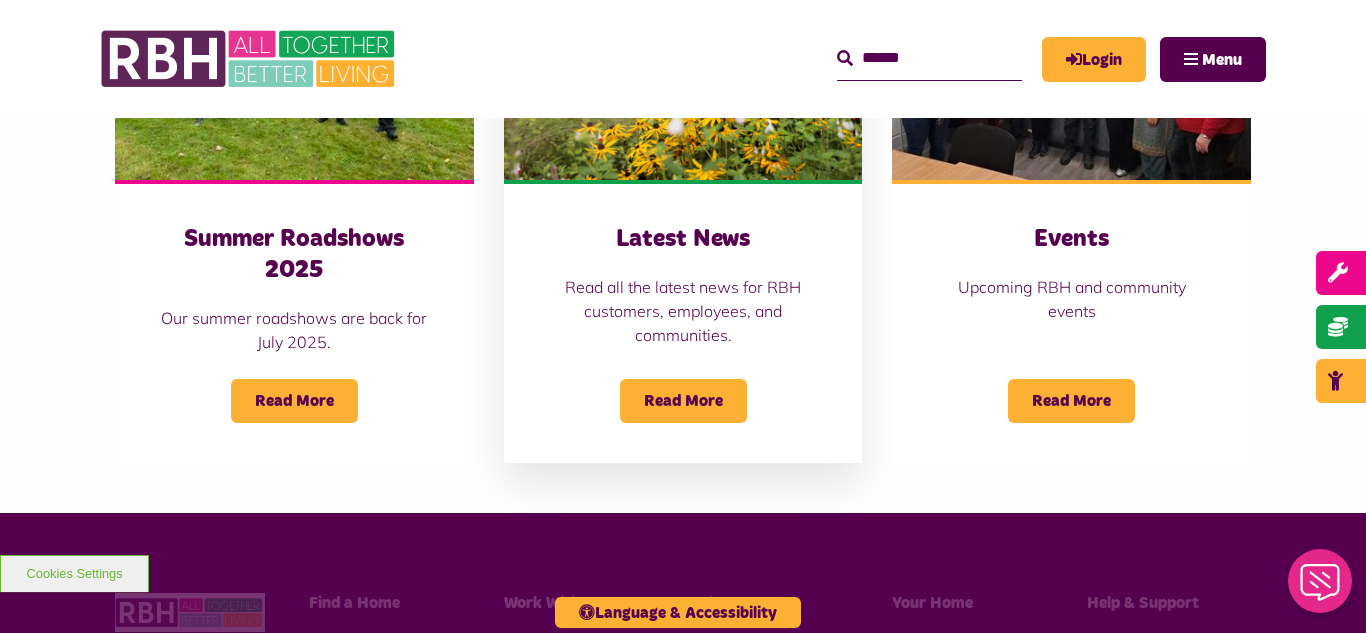 click at bounding box center (683, 68) 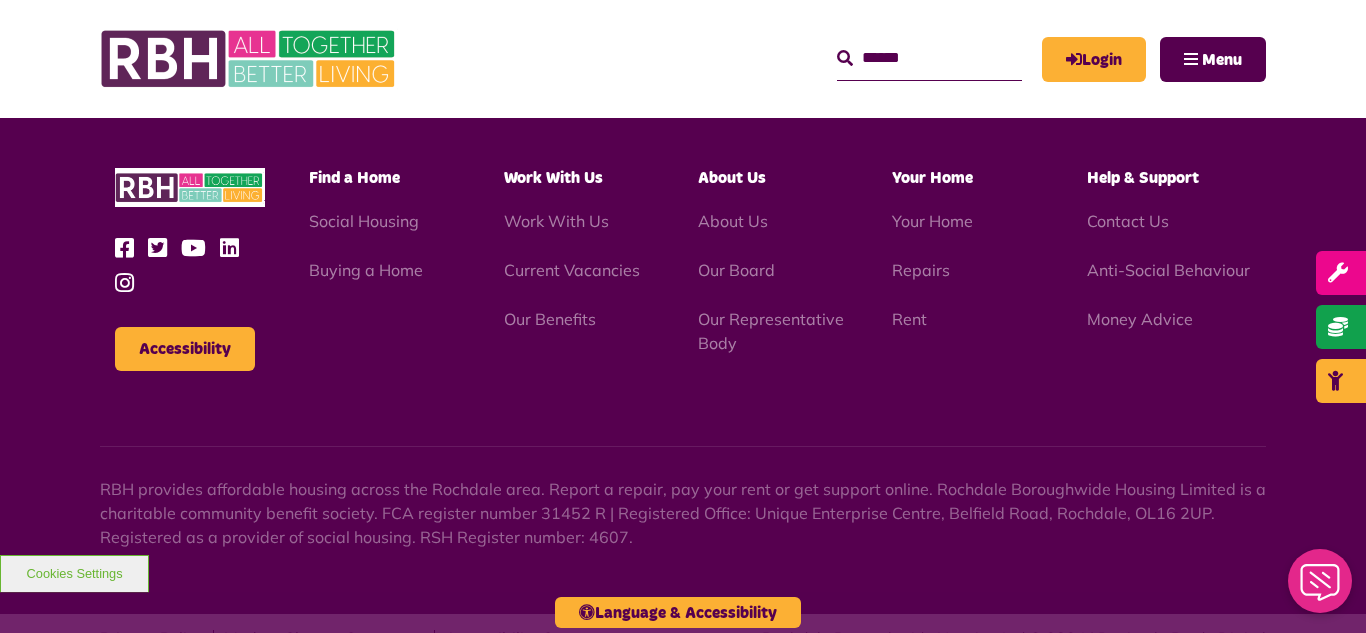 scroll, scrollTop: 2177, scrollLeft: 0, axis: vertical 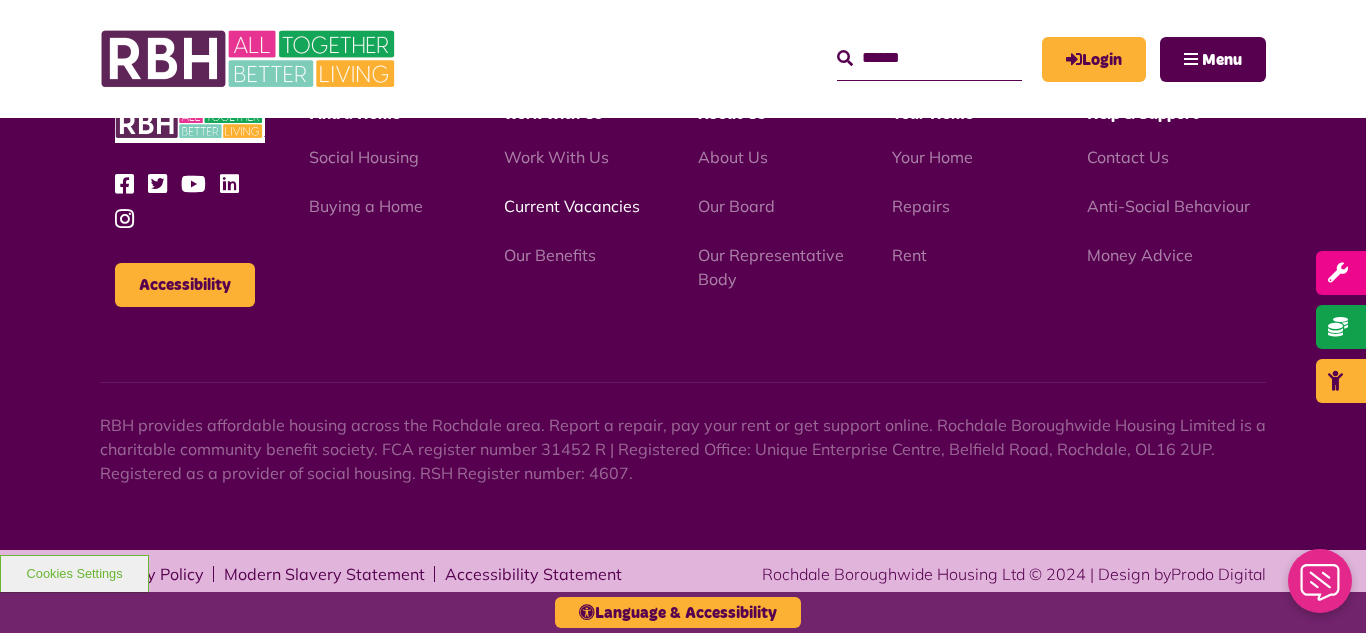 click on "Current Vacancies" at bounding box center (572, 206) 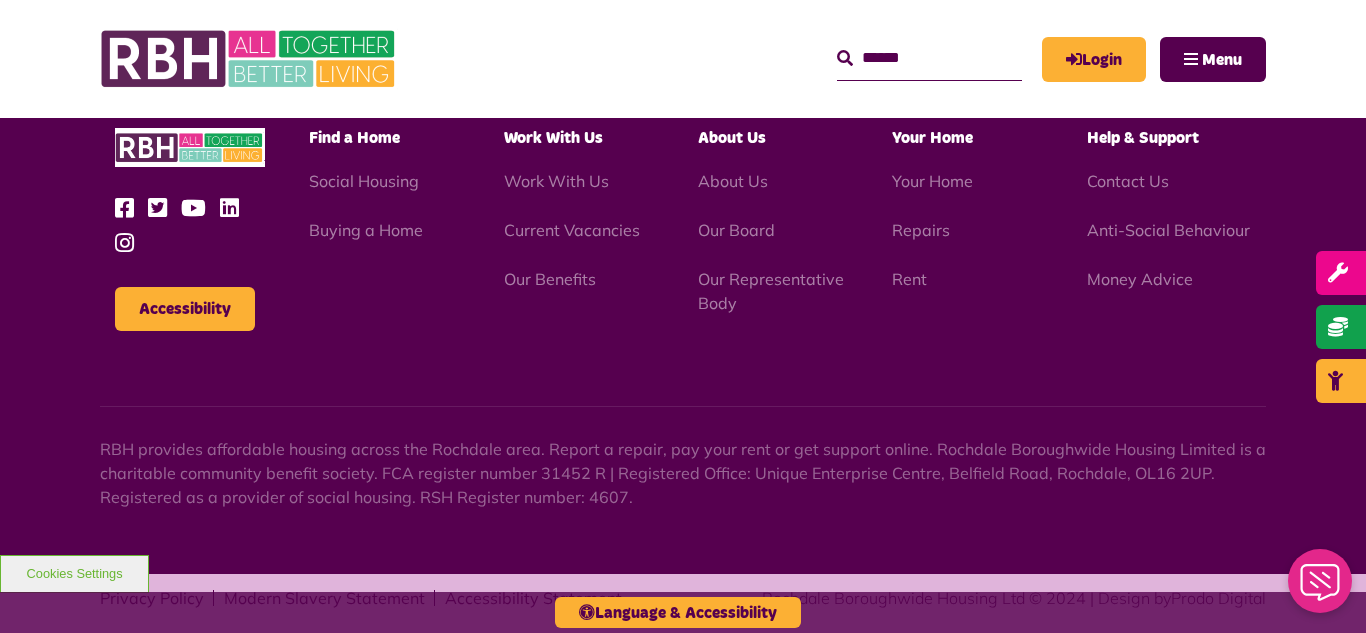 scroll, scrollTop: 2831, scrollLeft: 0, axis: vertical 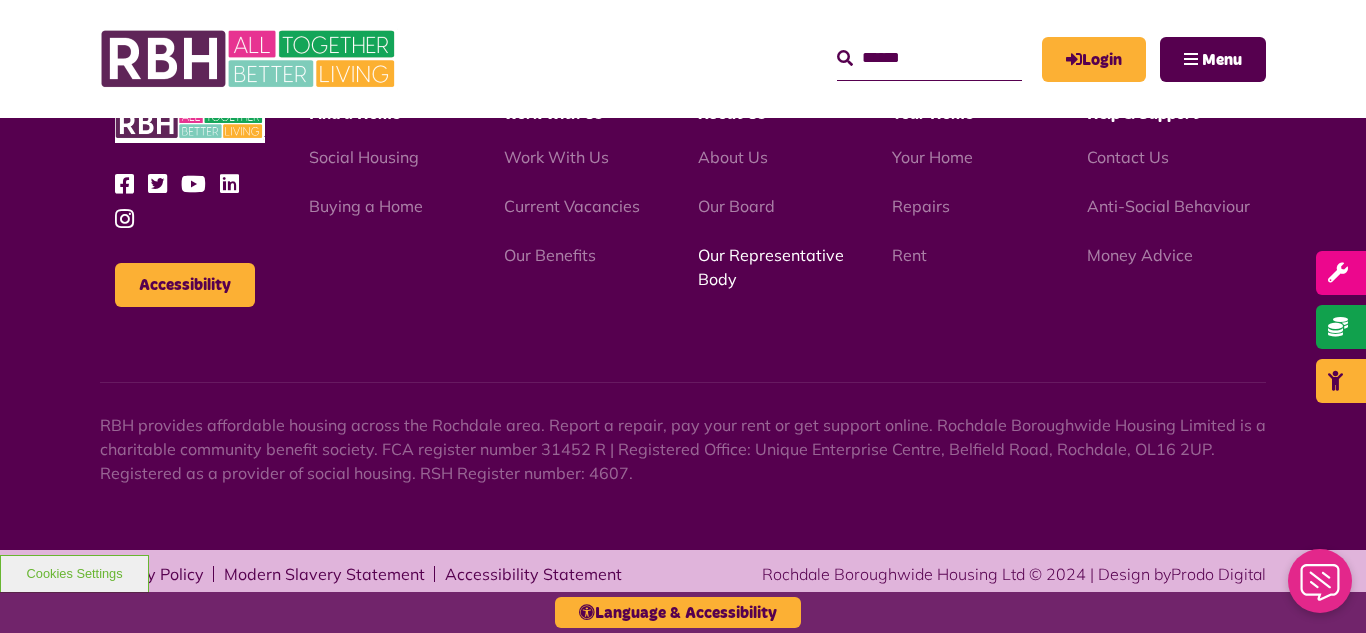click on "Our Representative Body" at bounding box center (771, 267) 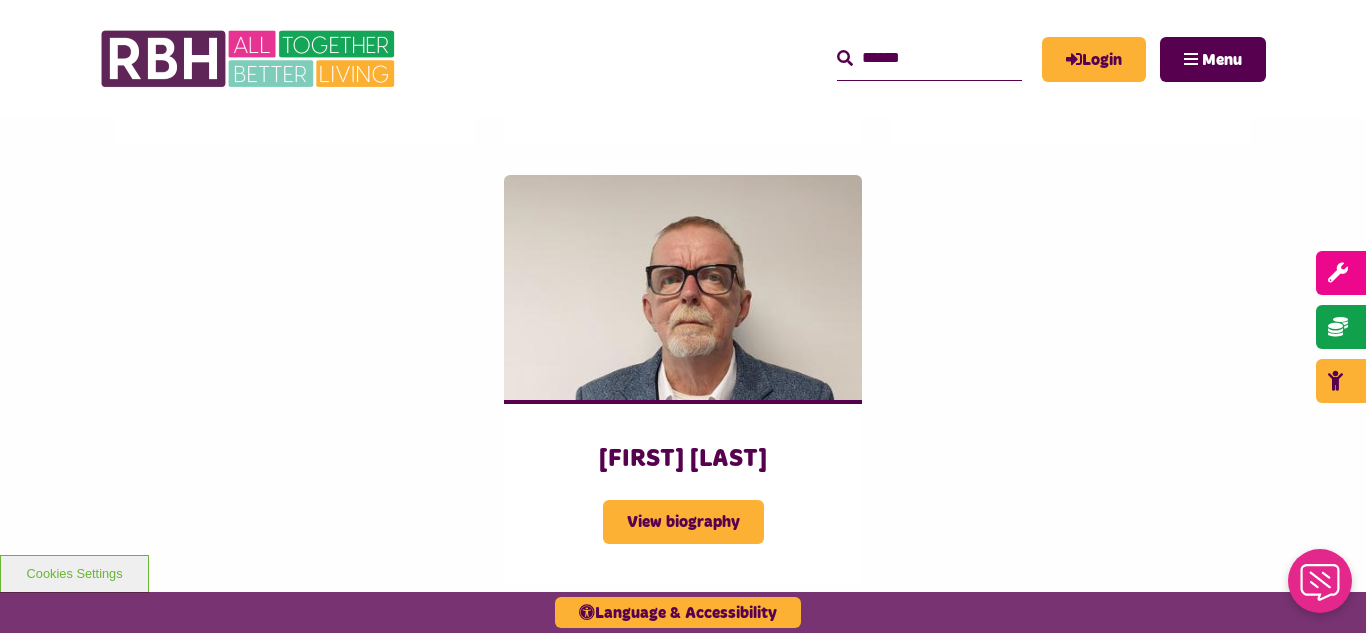 scroll, scrollTop: 2800, scrollLeft: 0, axis: vertical 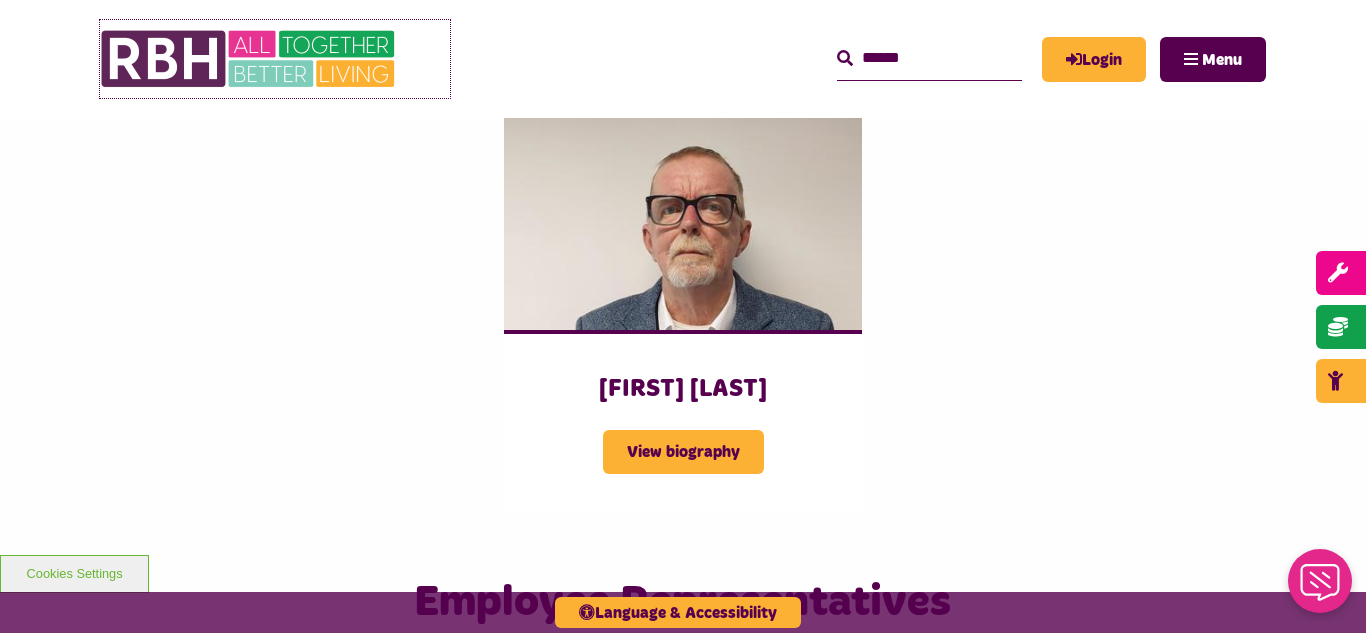 click at bounding box center (250, 59) 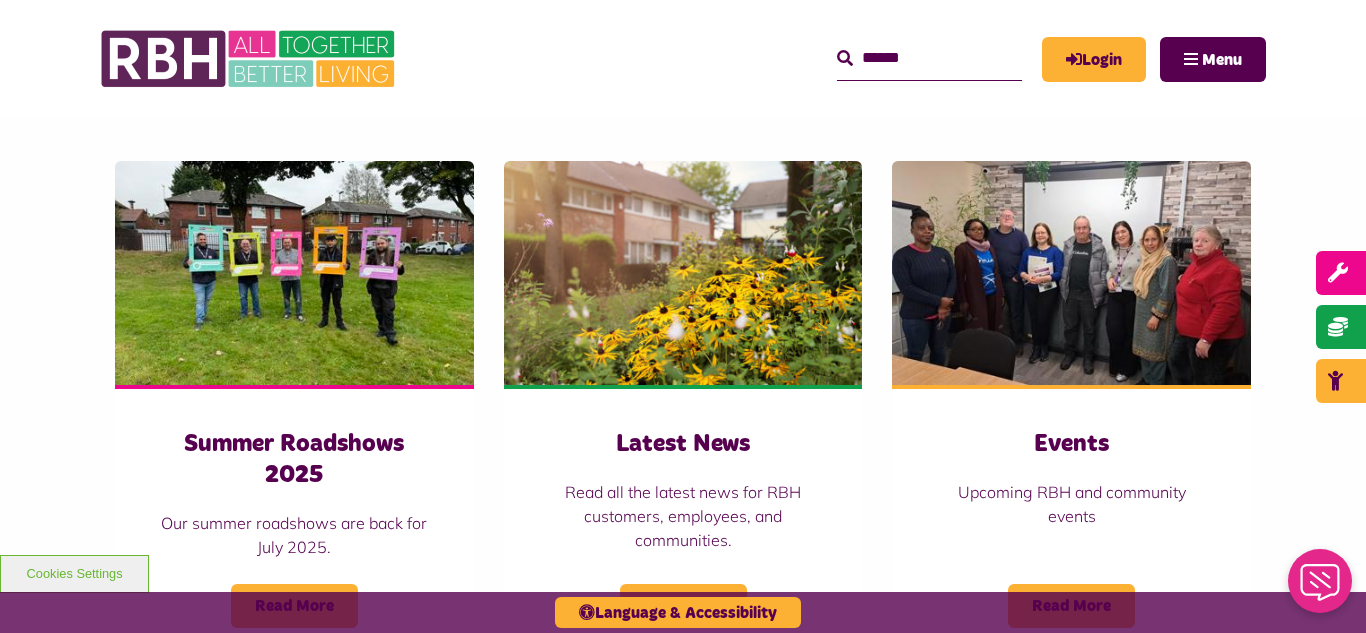 scroll, scrollTop: 1320, scrollLeft: 0, axis: vertical 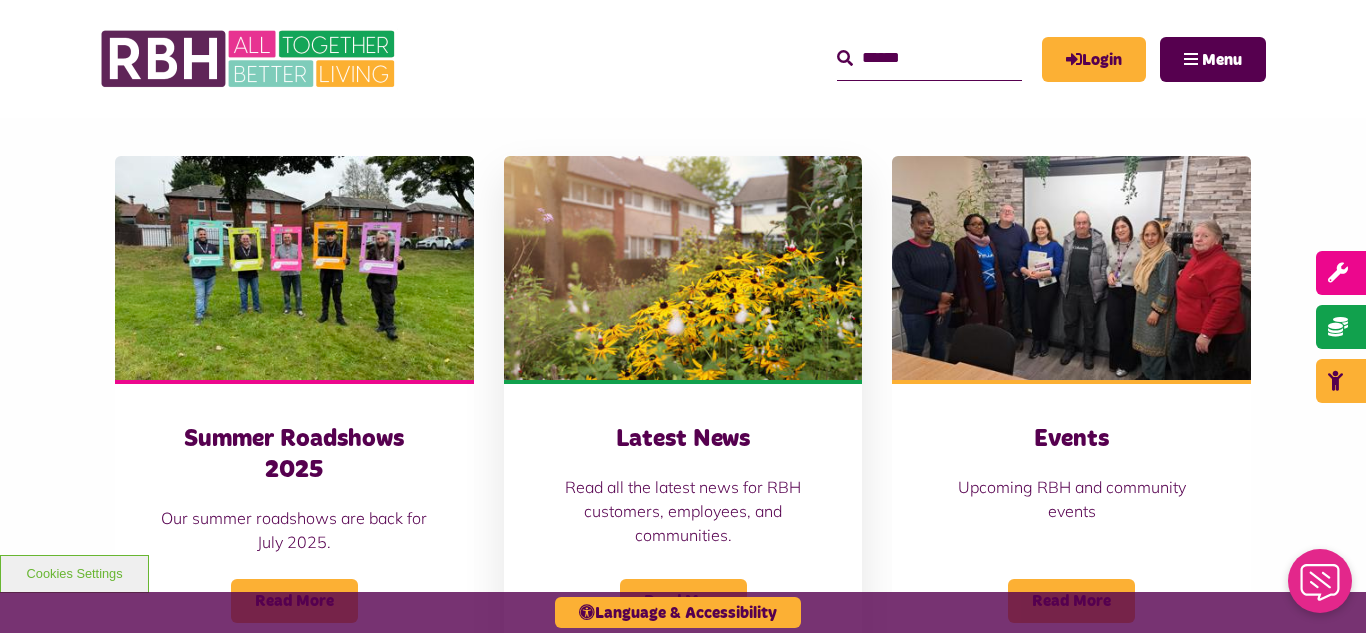 click at bounding box center [683, 268] 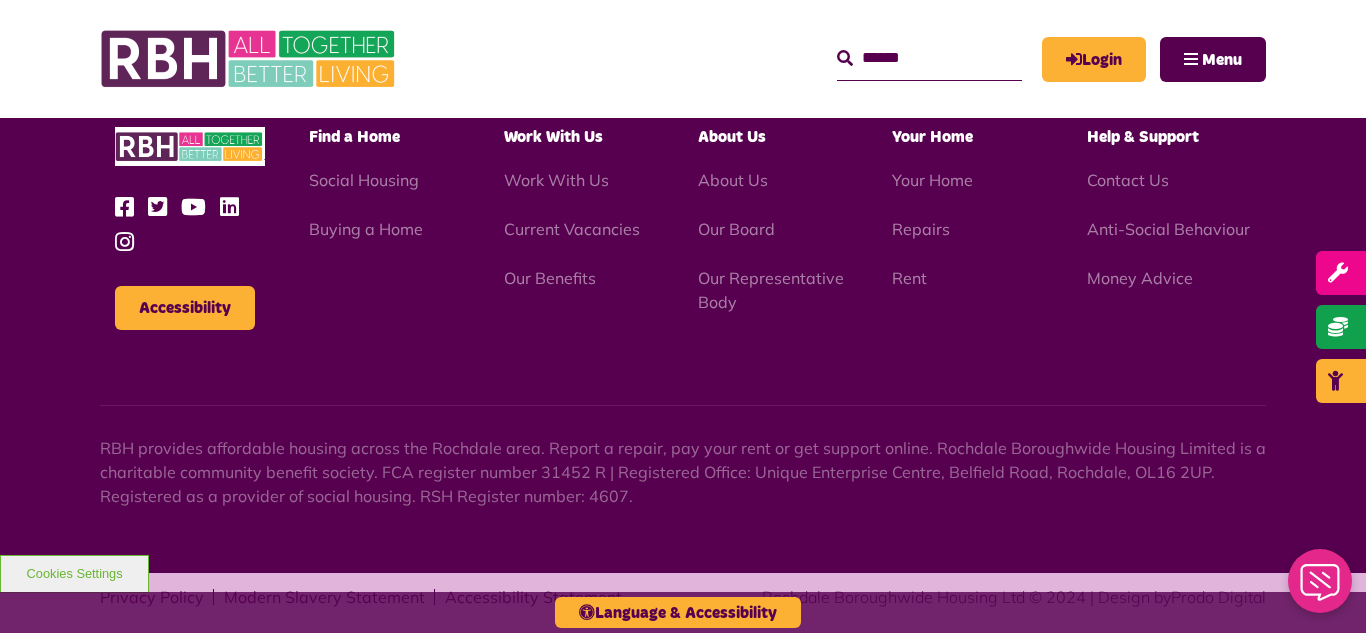 scroll, scrollTop: 2177, scrollLeft: 0, axis: vertical 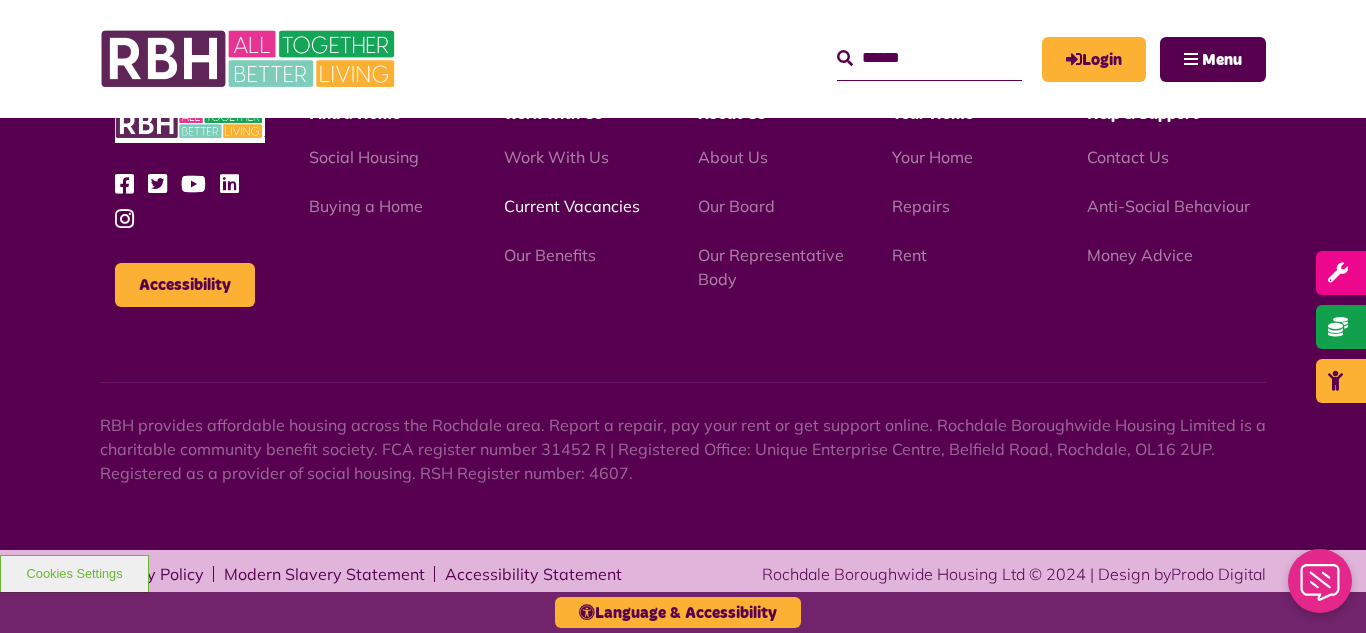 click on "Current Vacancies" at bounding box center [572, 206] 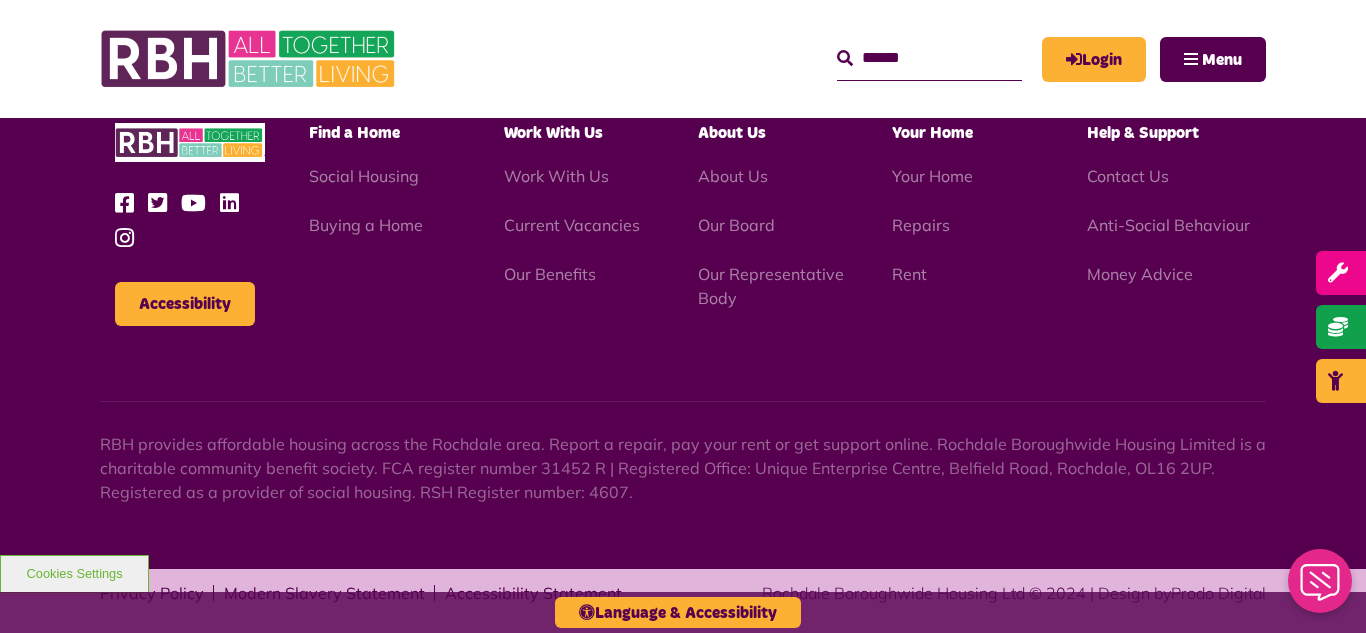 scroll, scrollTop: 2831, scrollLeft: 0, axis: vertical 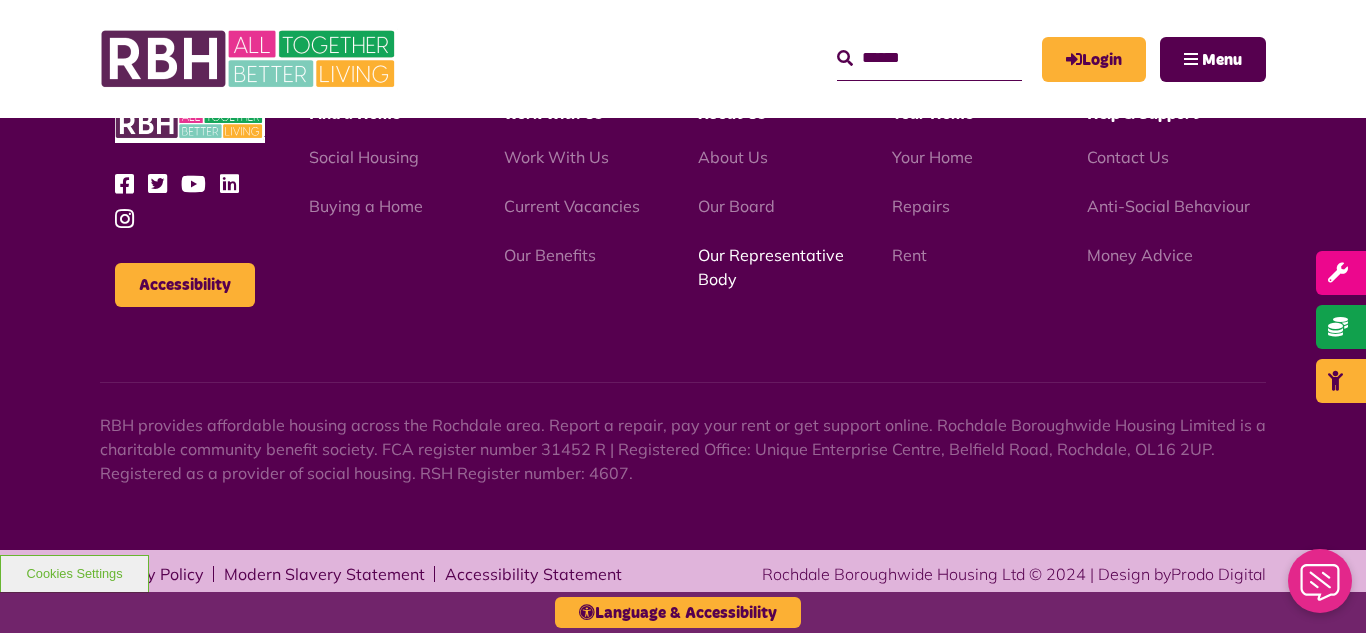 click on "Our Representative Body" at bounding box center [771, 267] 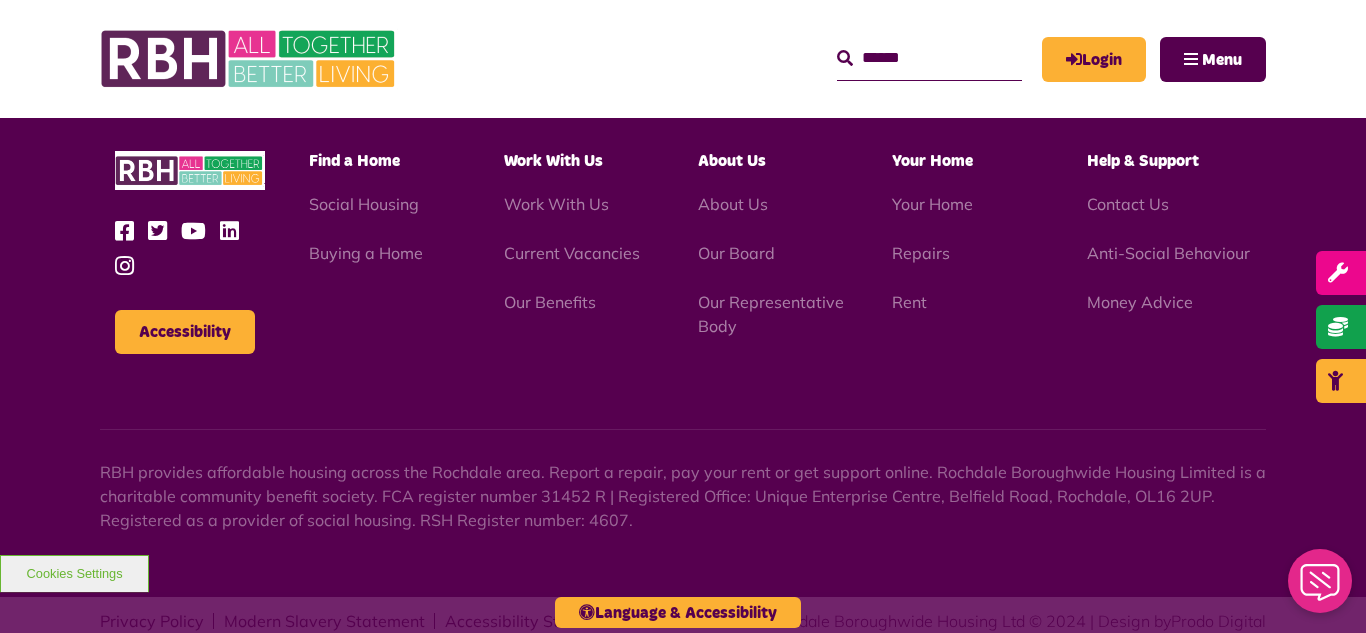 scroll, scrollTop: 5806, scrollLeft: 0, axis: vertical 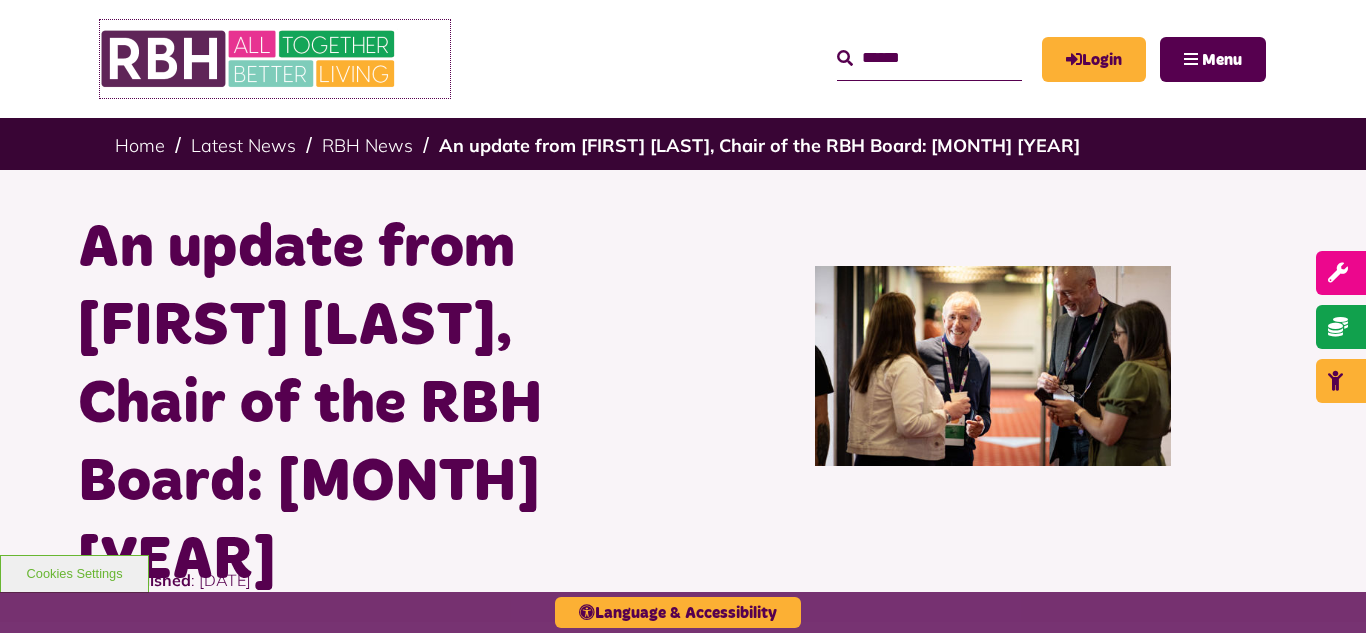 click at bounding box center (250, 59) 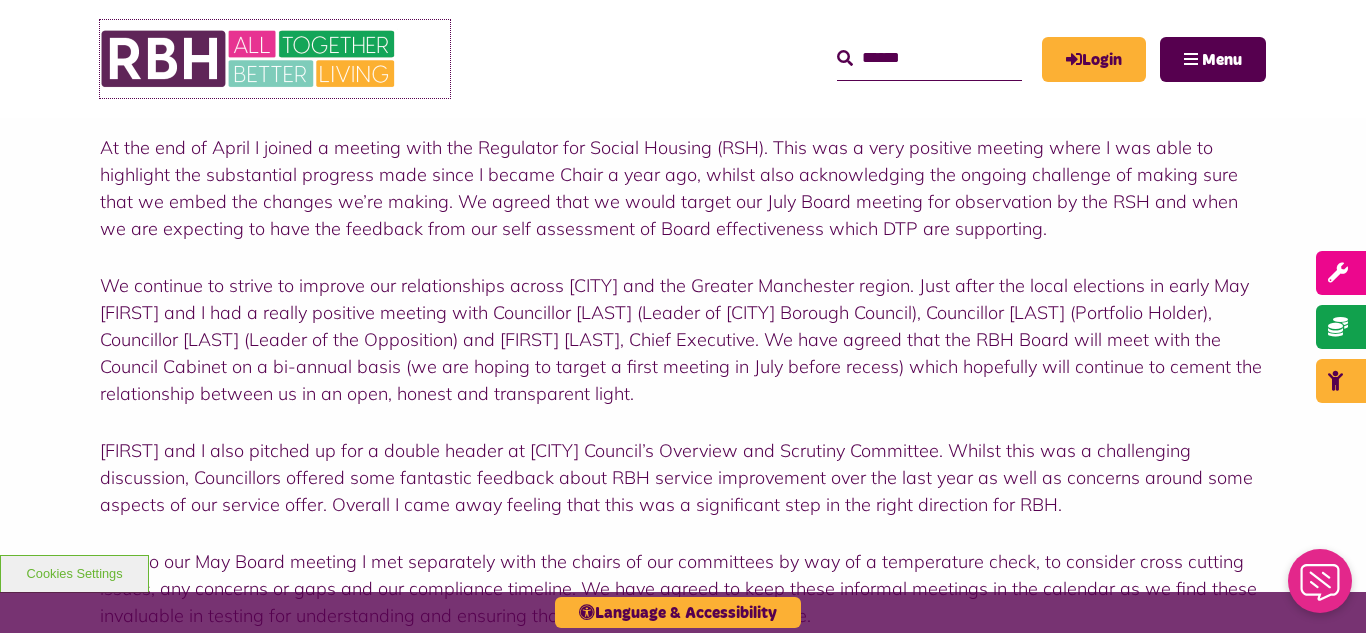 scroll, scrollTop: 0, scrollLeft: 0, axis: both 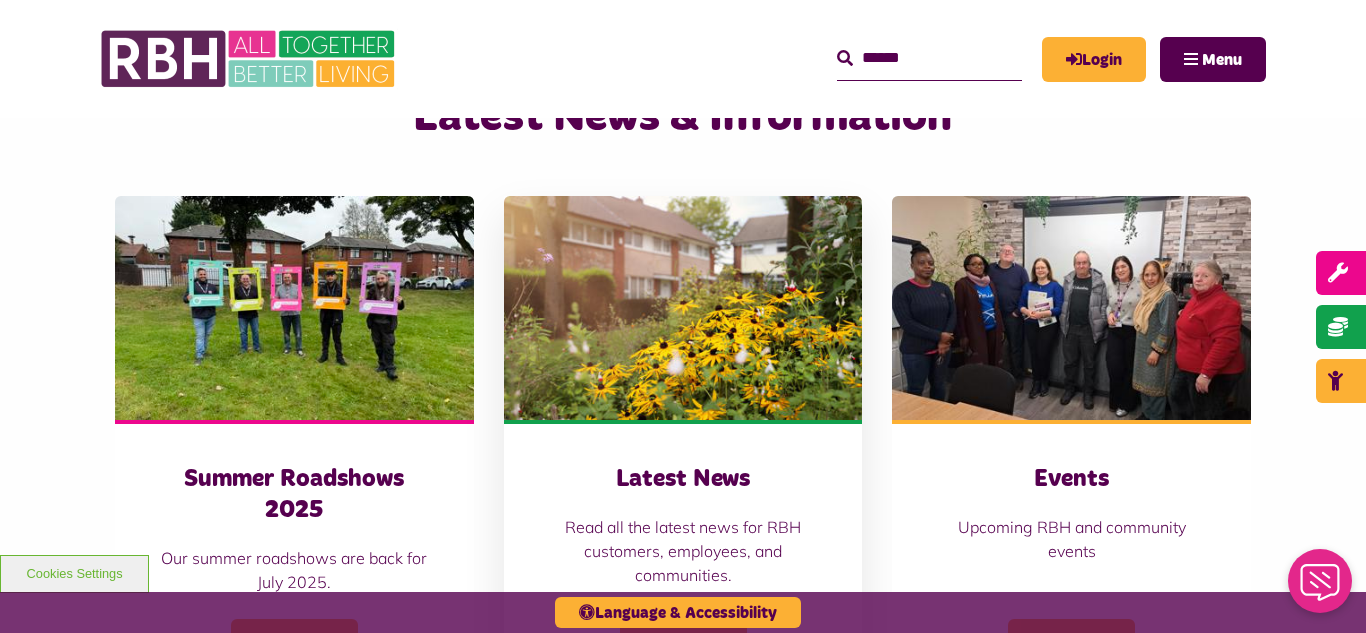 click at bounding box center [683, 308] 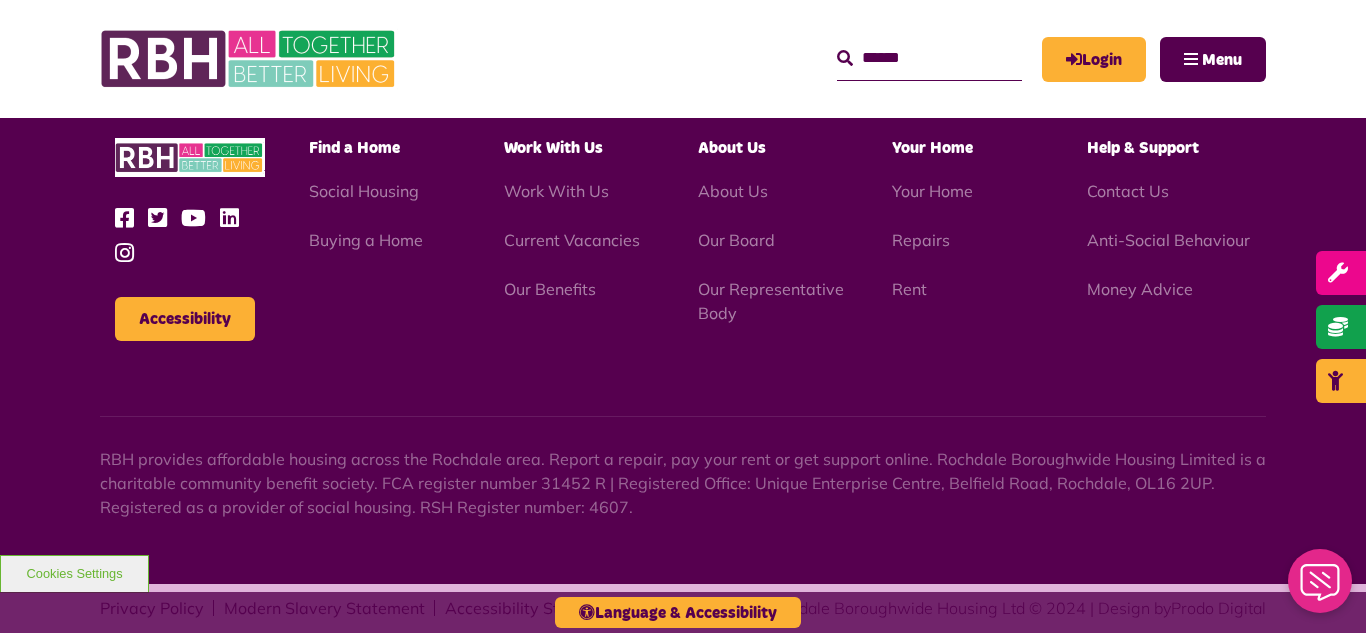 scroll, scrollTop: 2177, scrollLeft: 0, axis: vertical 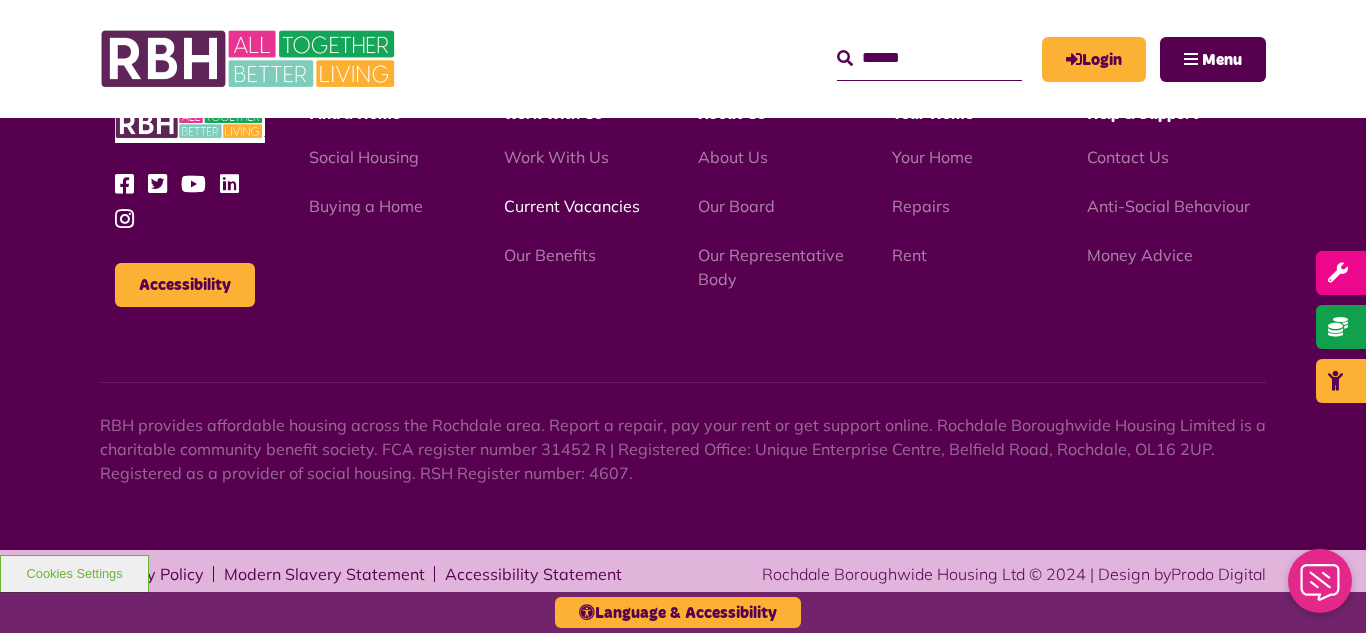 click on "Current Vacancies" at bounding box center [572, 206] 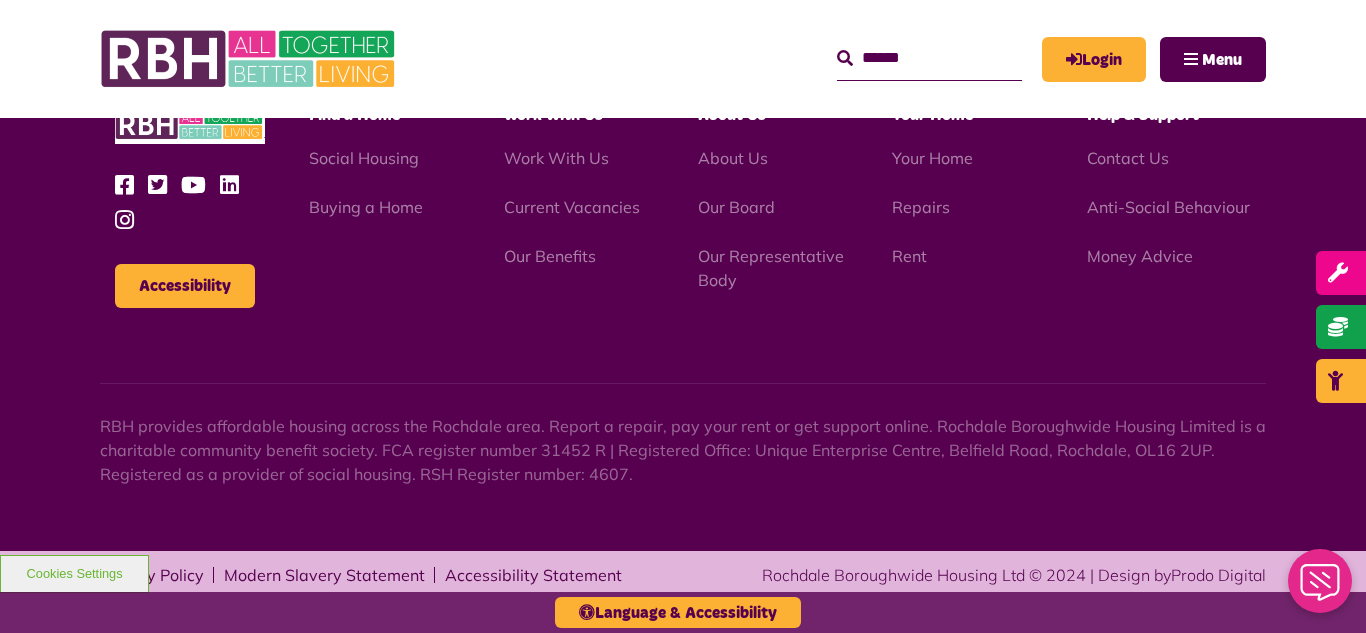 scroll, scrollTop: 2831, scrollLeft: 0, axis: vertical 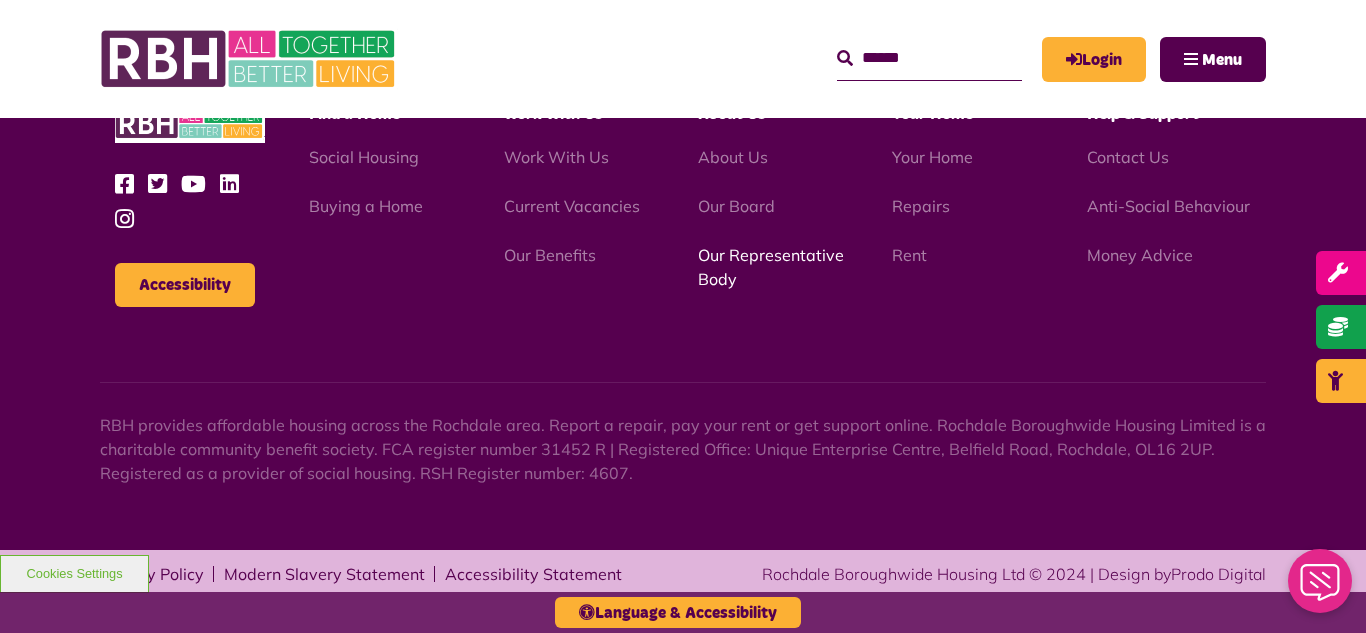 click on "Our Representative Body" at bounding box center (771, 267) 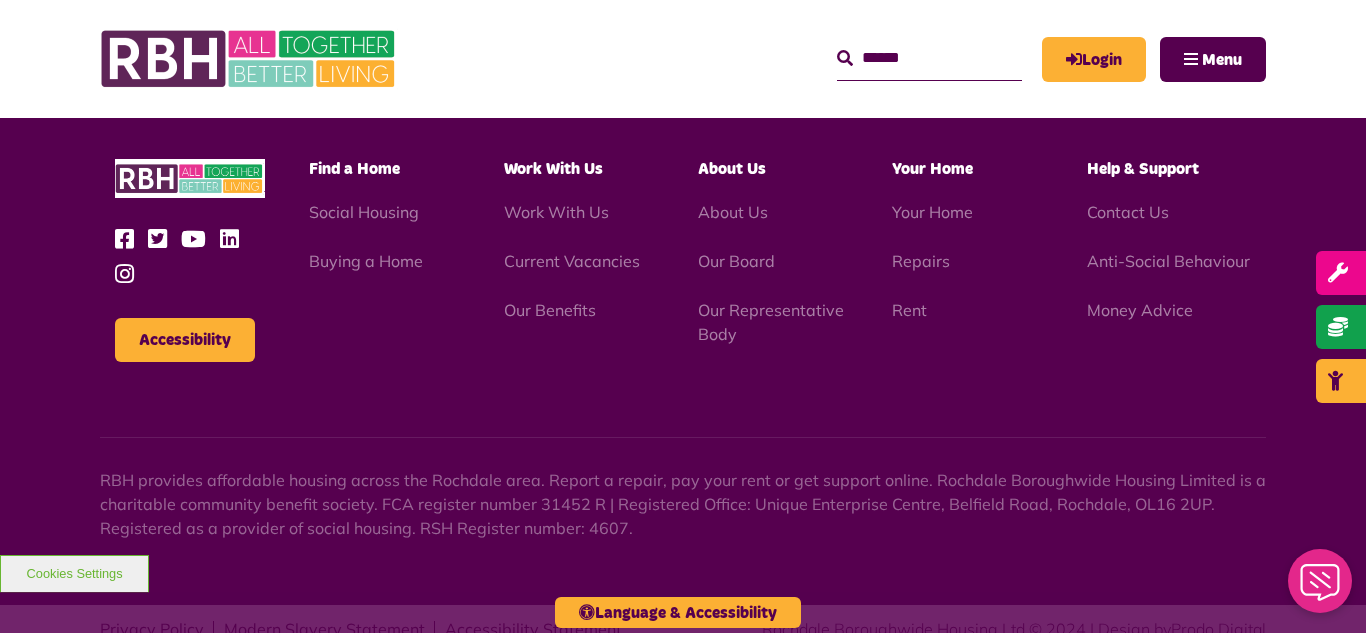 scroll, scrollTop: 5806, scrollLeft: 0, axis: vertical 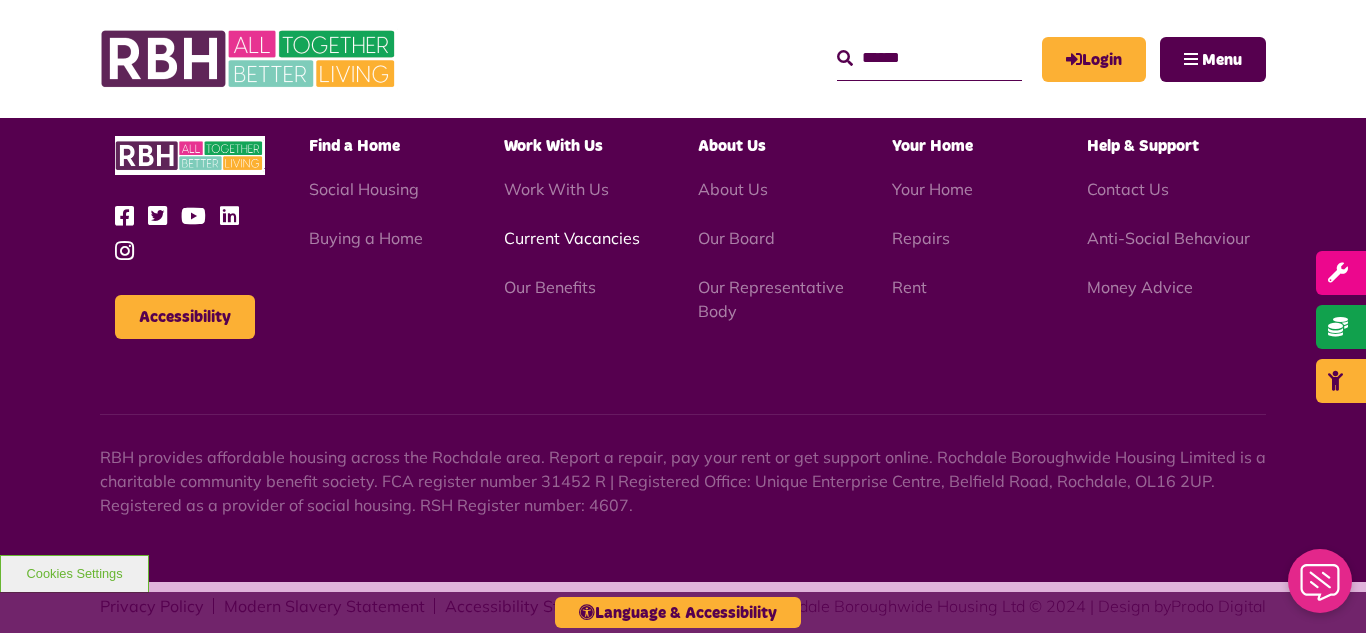 click on "Current Vacancies" at bounding box center (572, 238) 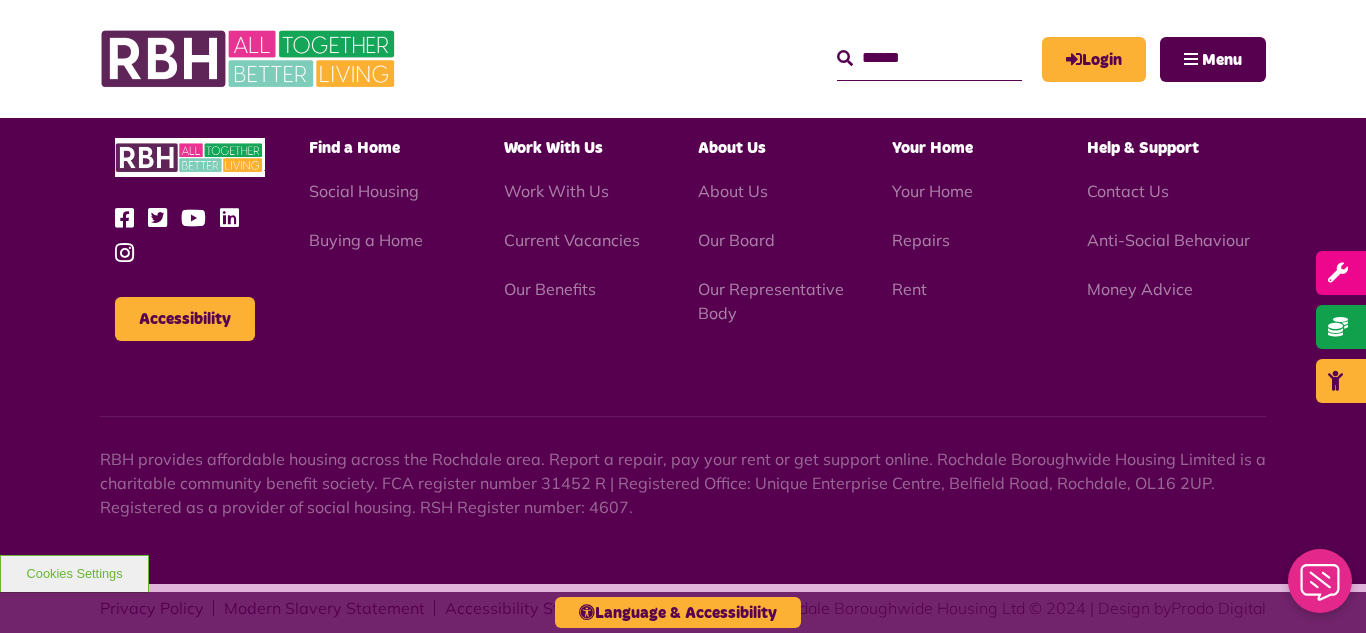 scroll, scrollTop: 2831, scrollLeft: 0, axis: vertical 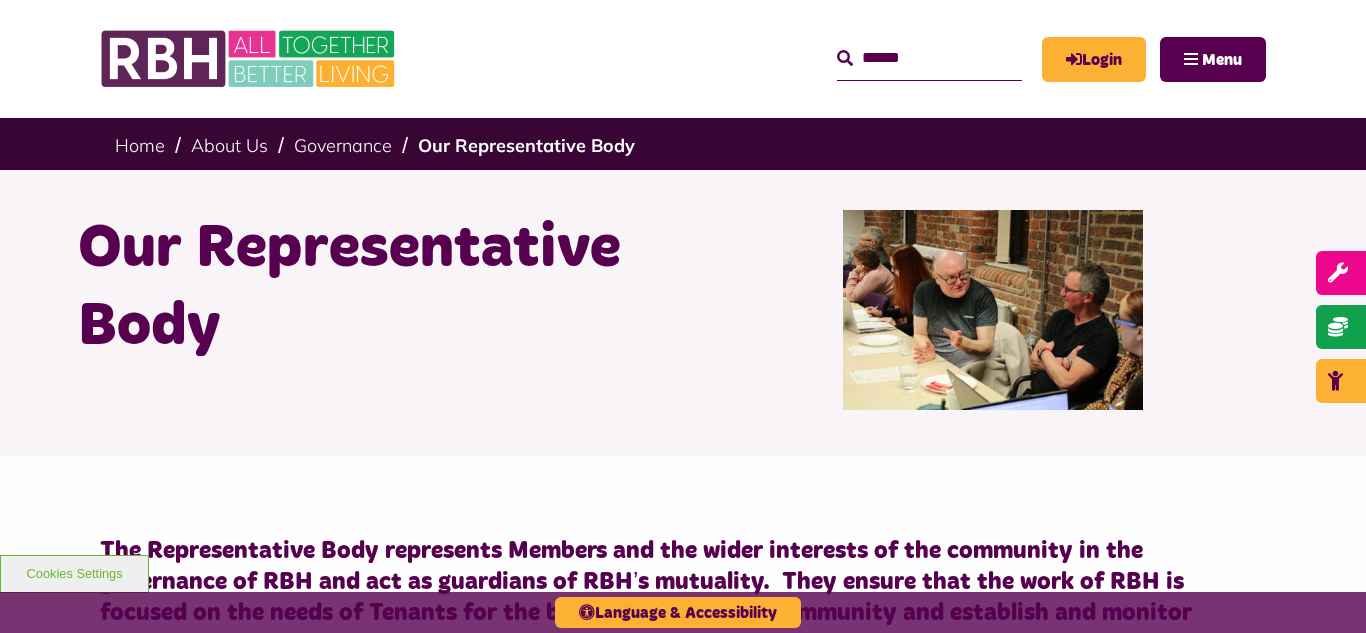 click on "Current Vacancies" at bounding box center [572, 6044] 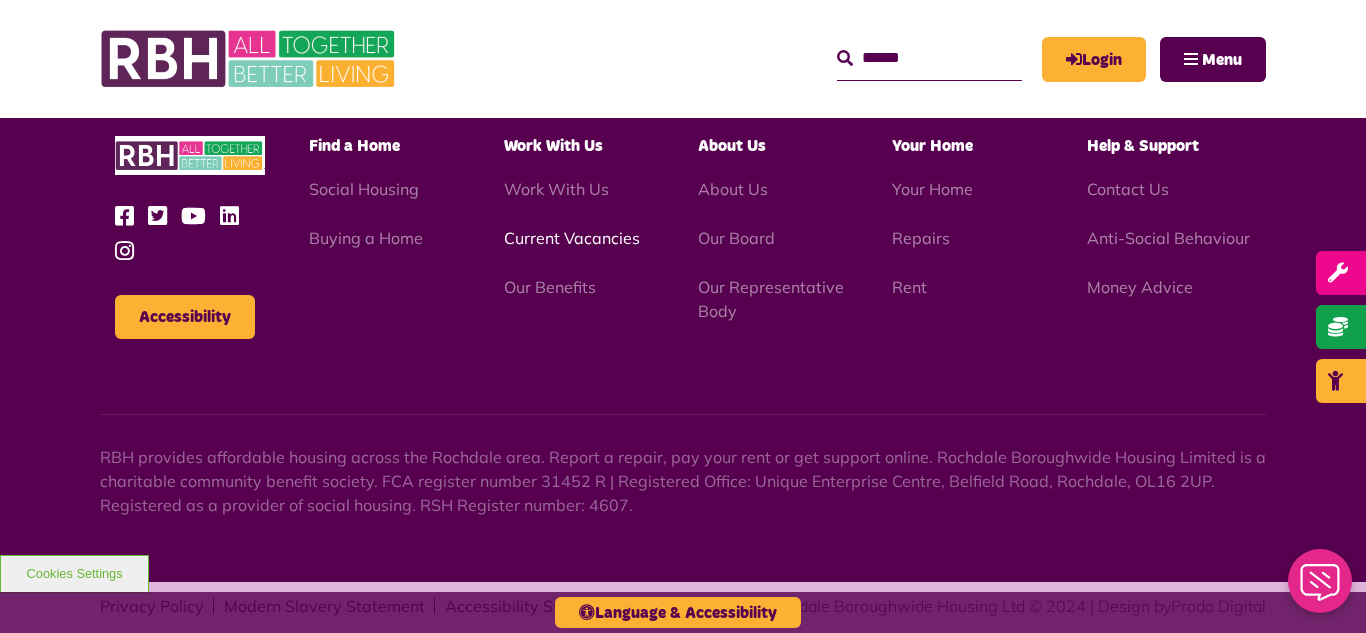 scroll, scrollTop: 0, scrollLeft: 0, axis: both 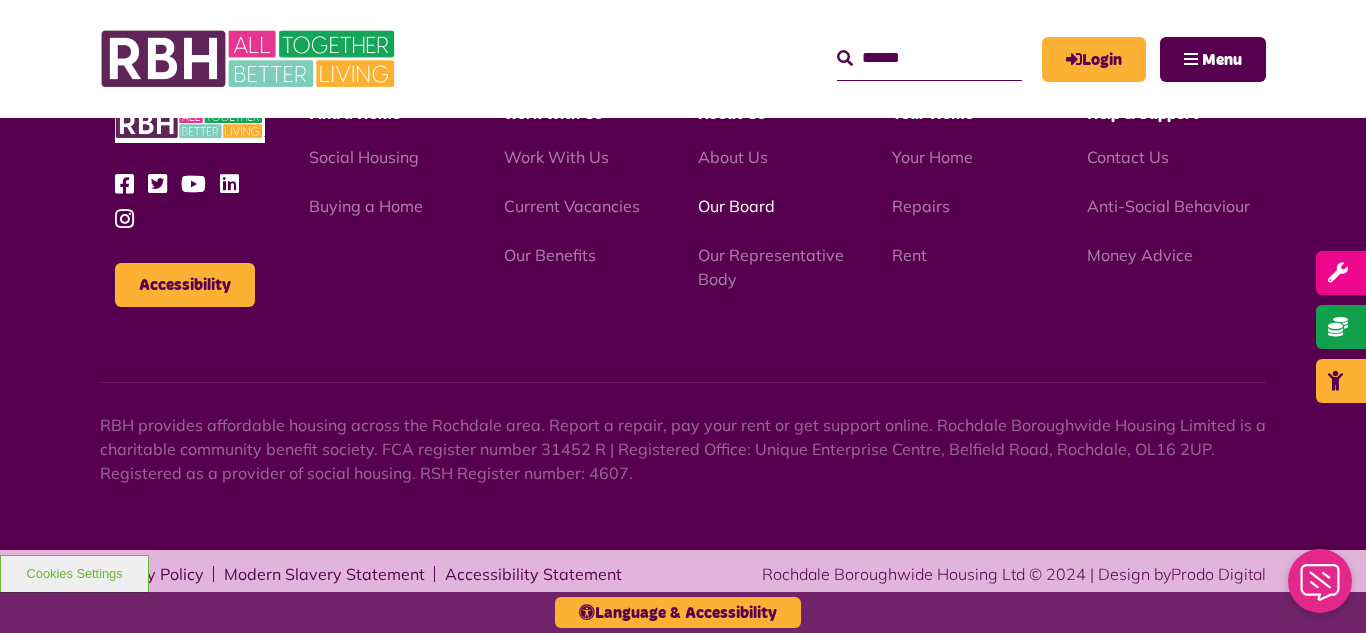 click on "Our Board" at bounding box center (736, 206) 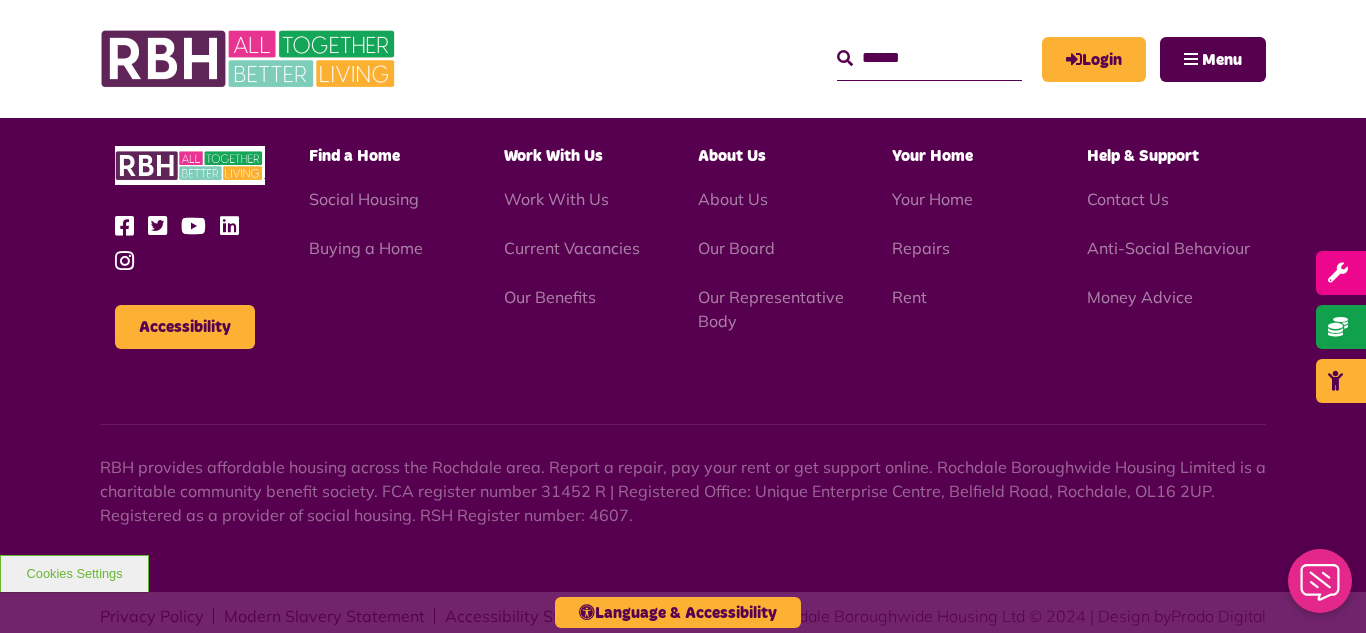 scroll, scrollTop: 5252, scrollLeft: 0, axis: vertical 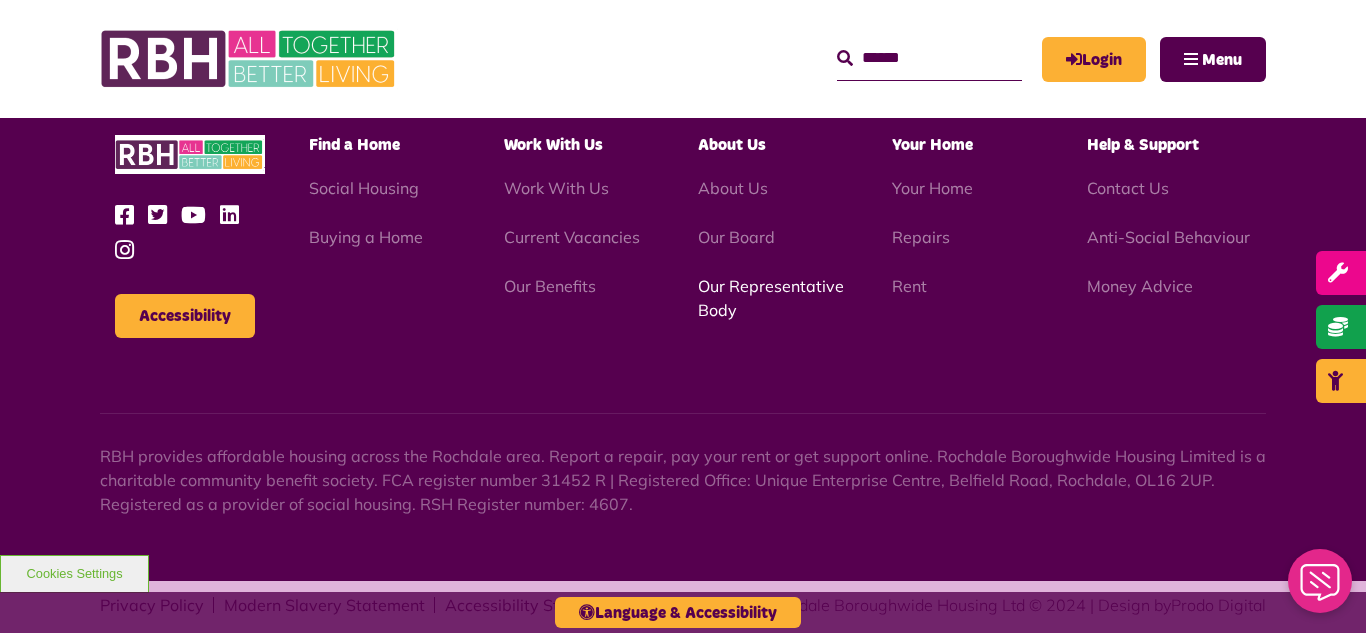 click on "Our Representative Body" at bounding box center (771, 298) 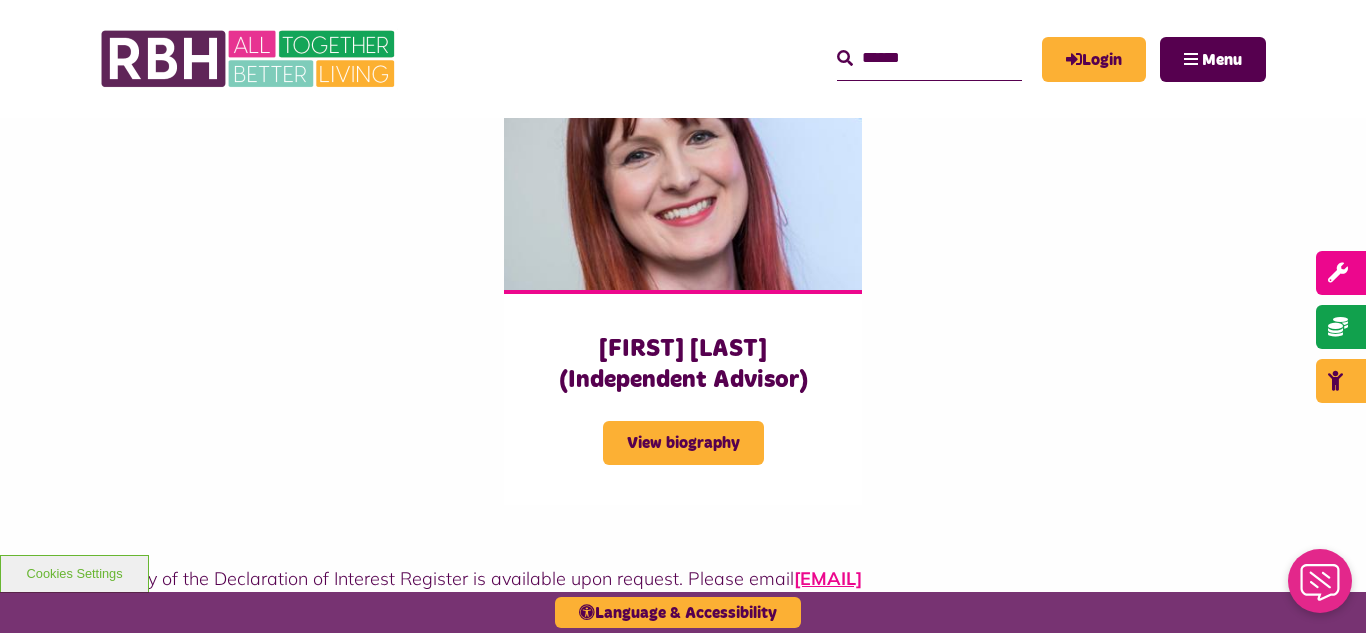 scroll, scrollTop: 5040, scrollLeft: 0, axis: vertical 